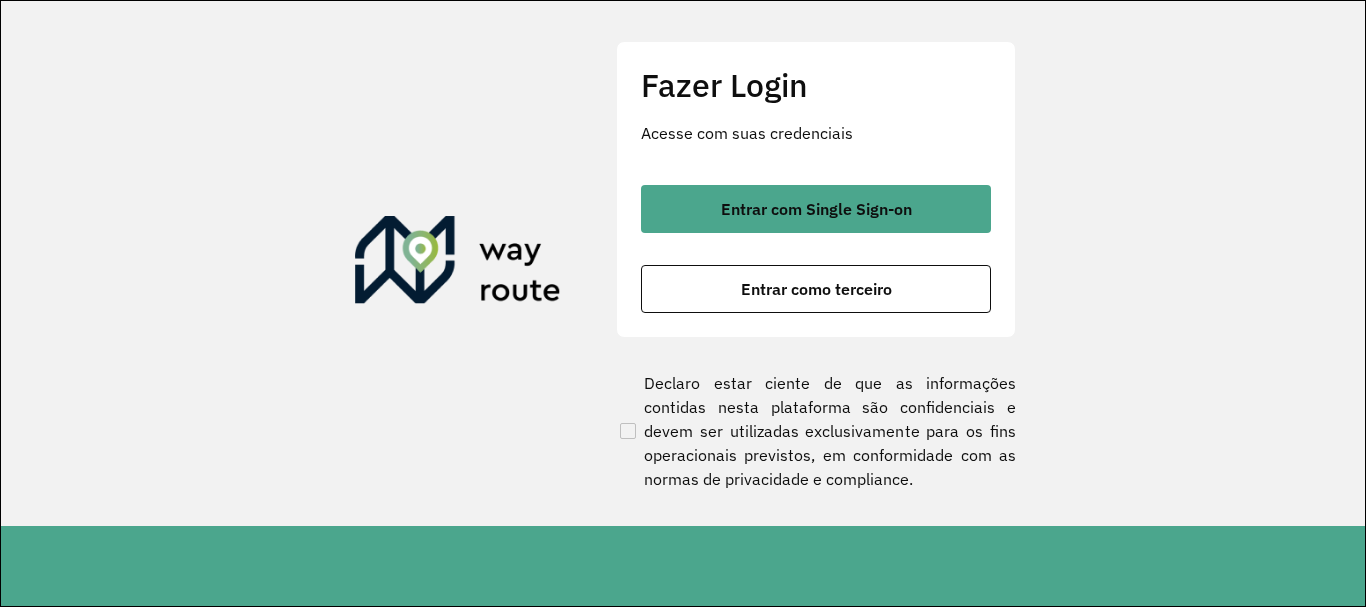 scroll, scrollTop: 0, scrollLeft: 0, axis: both 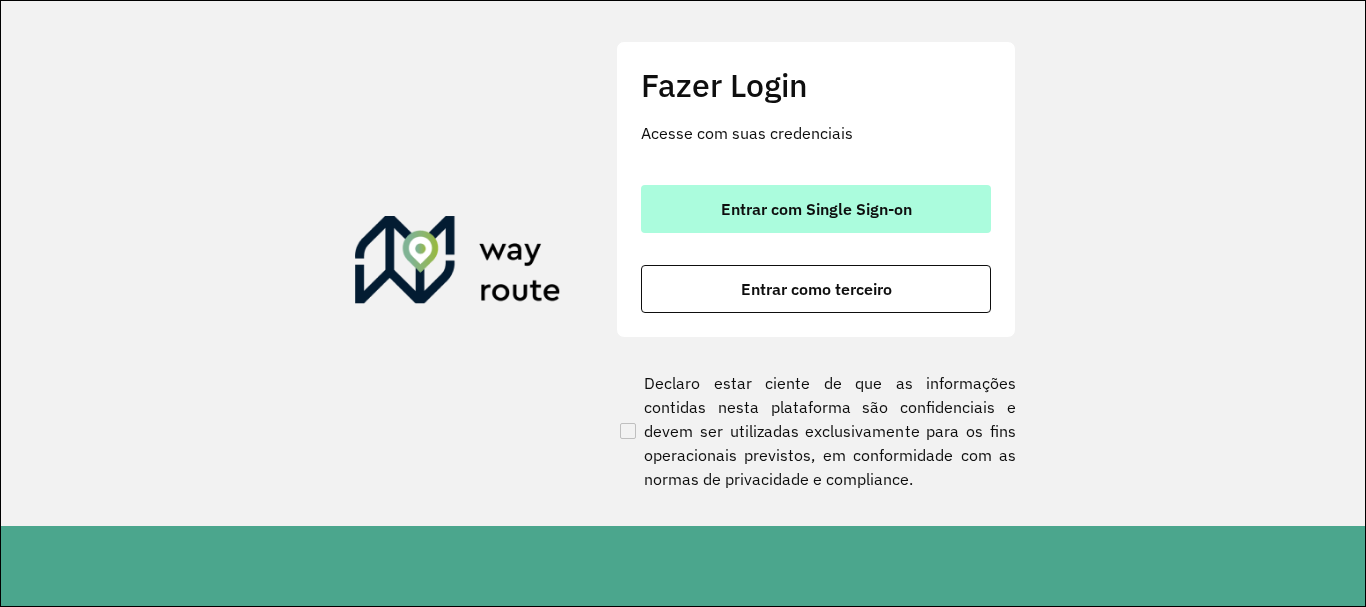 click on "Entrar com Single Sign-on" at bounding box center (816, 209) 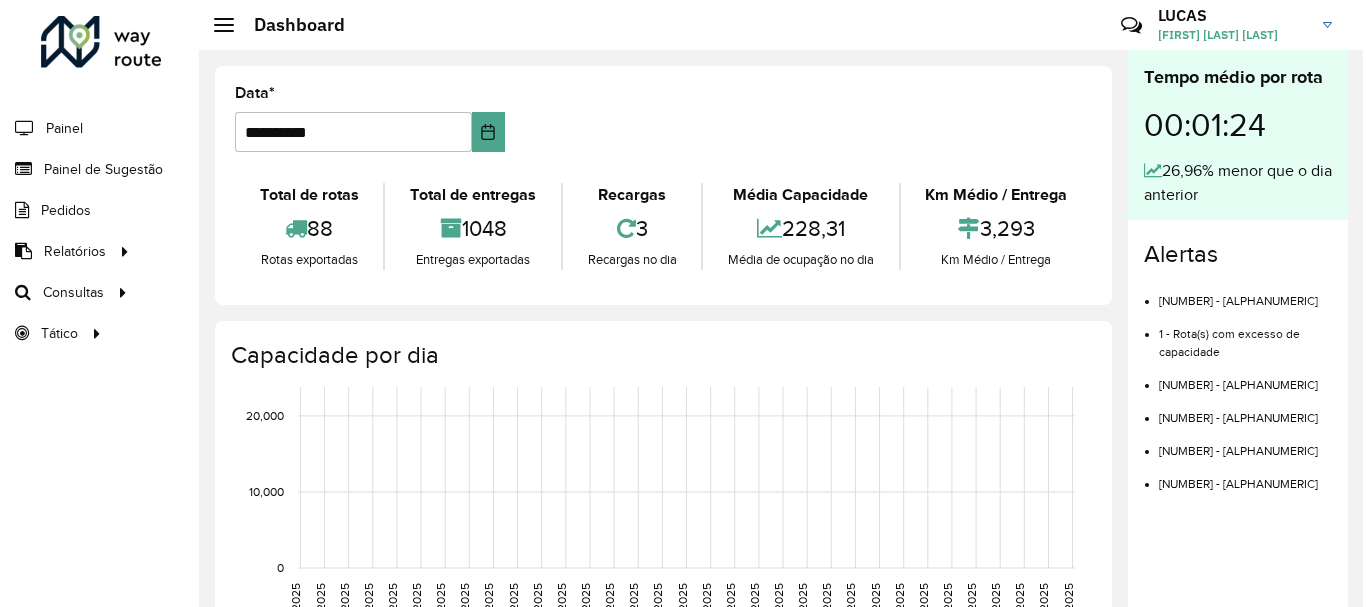 scroll, scrollTop: 0, scrollLeft: 0, axis: both 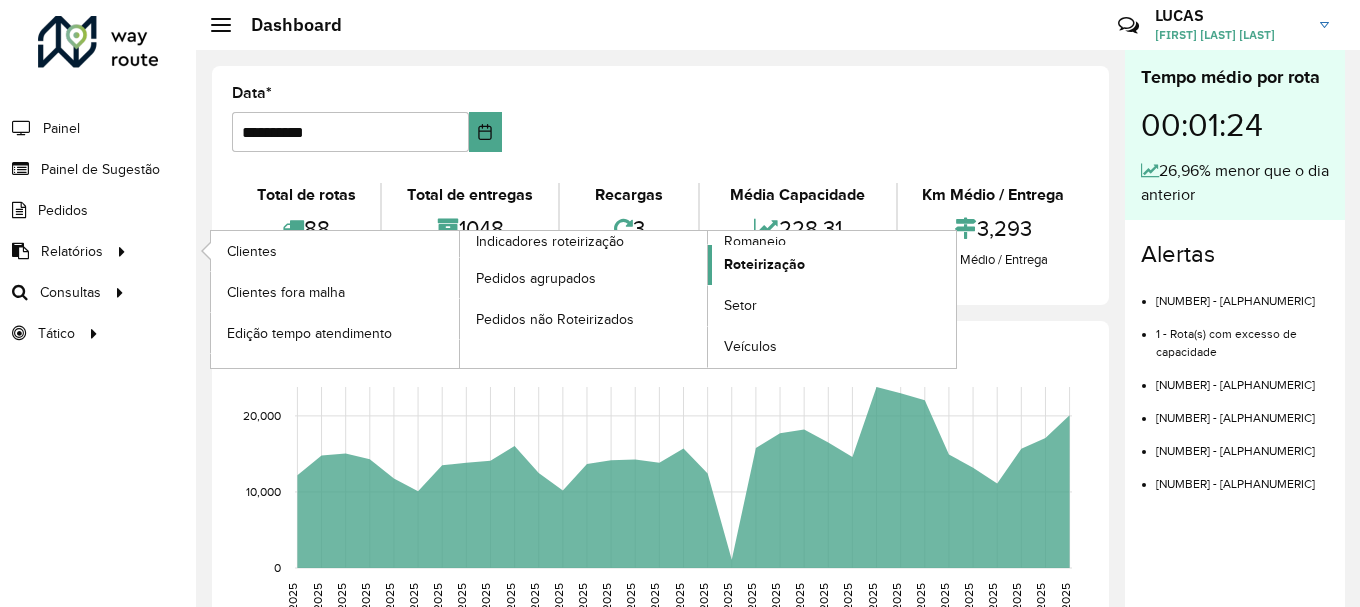click on "Roteirização" 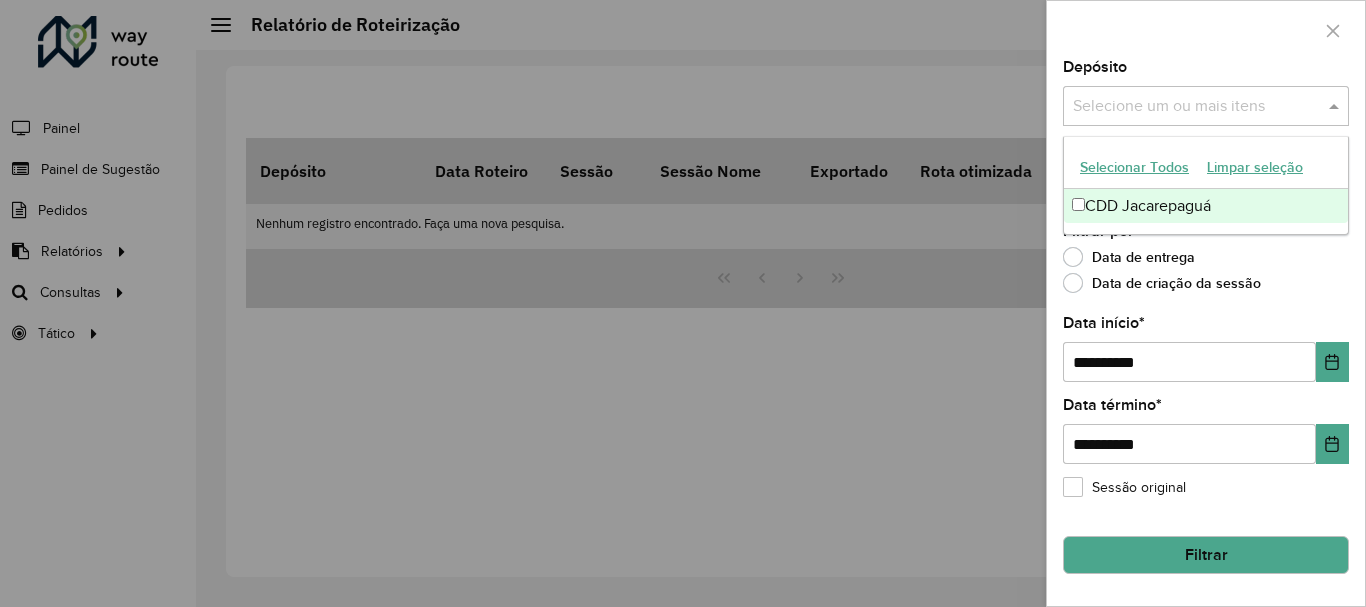 click at bounding box center [1336, 106] 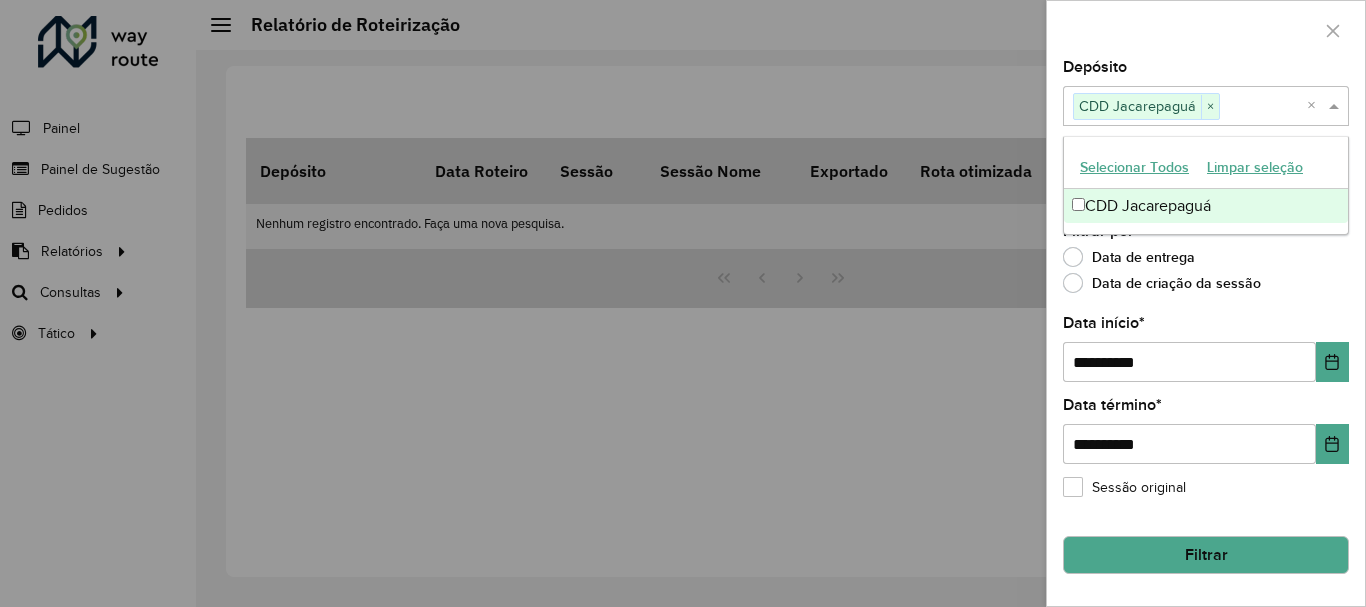 click on "**********" 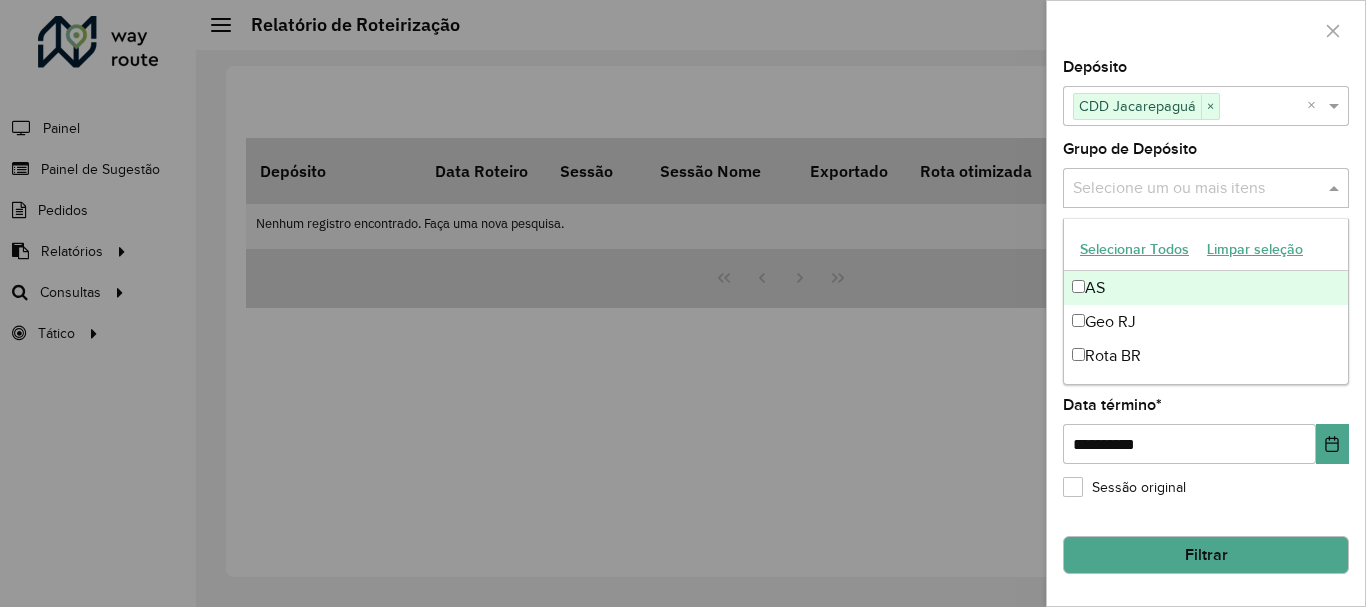 click at bounding box center (1336, 188) 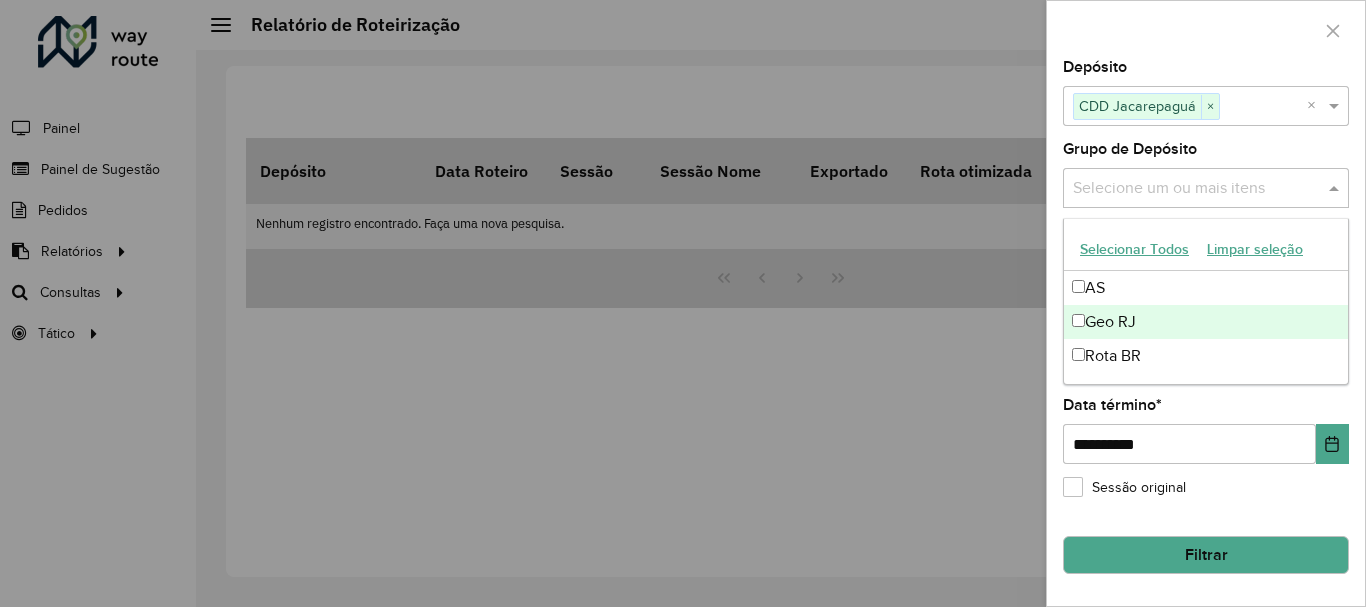 click on "Geo RJ" at bounding box center [1206, 322] 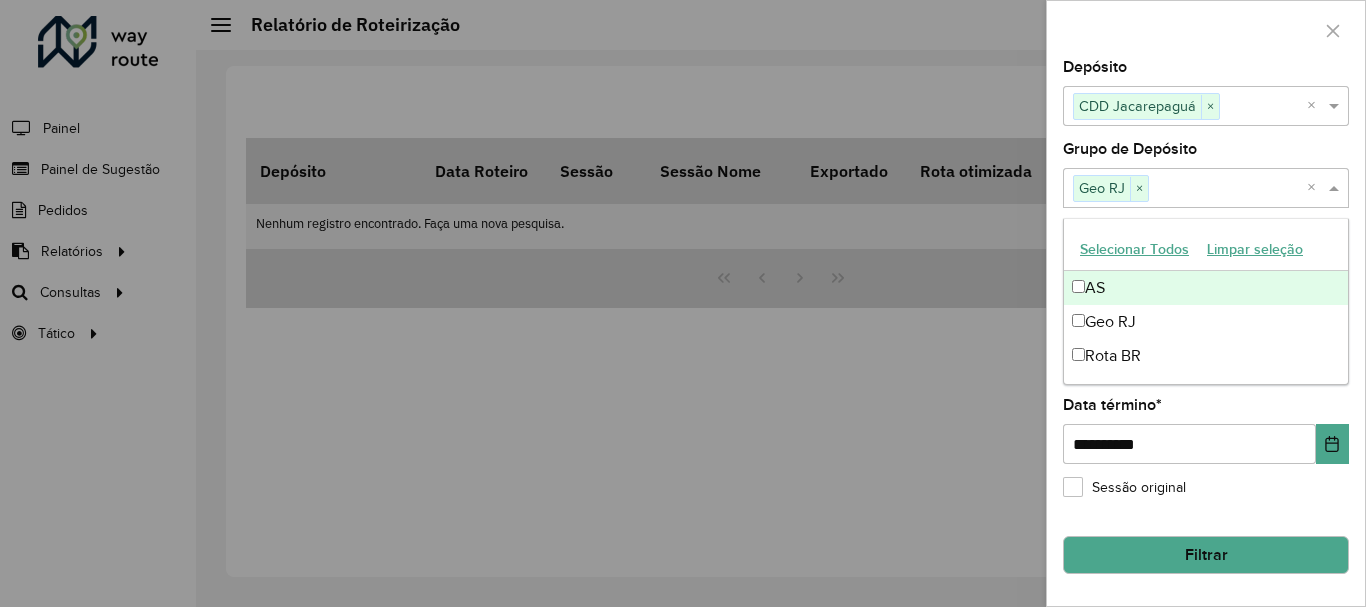 click on "**********" 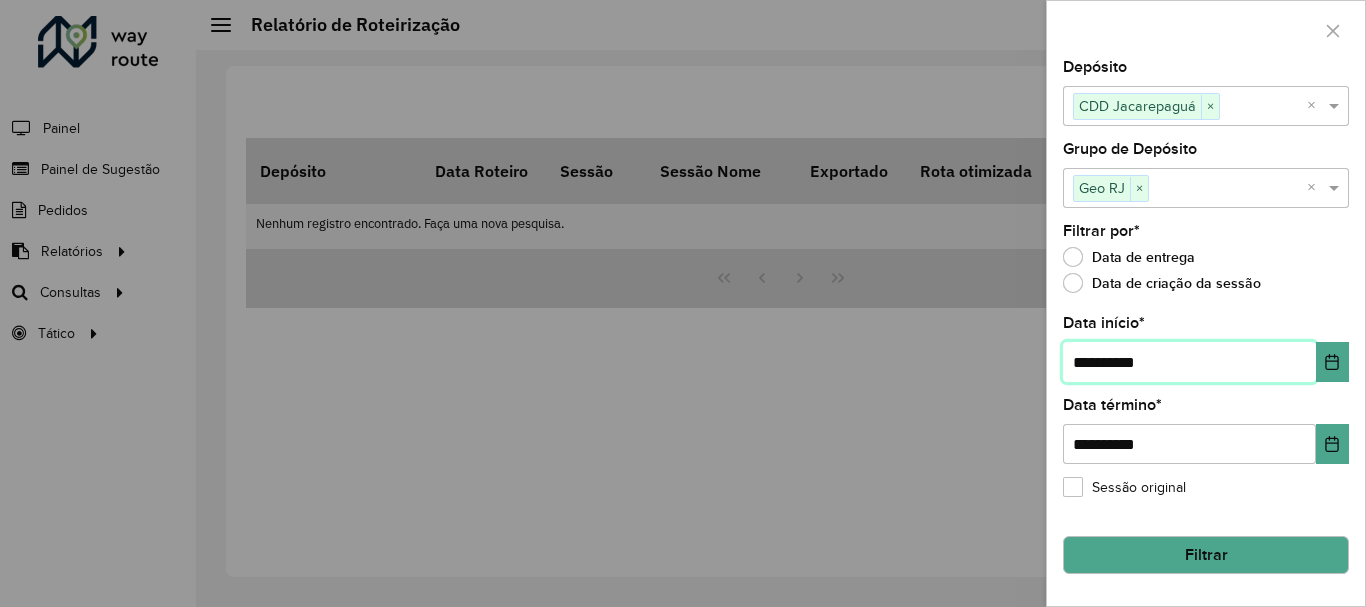 click on "**********" at bounding box center [1189, 362] 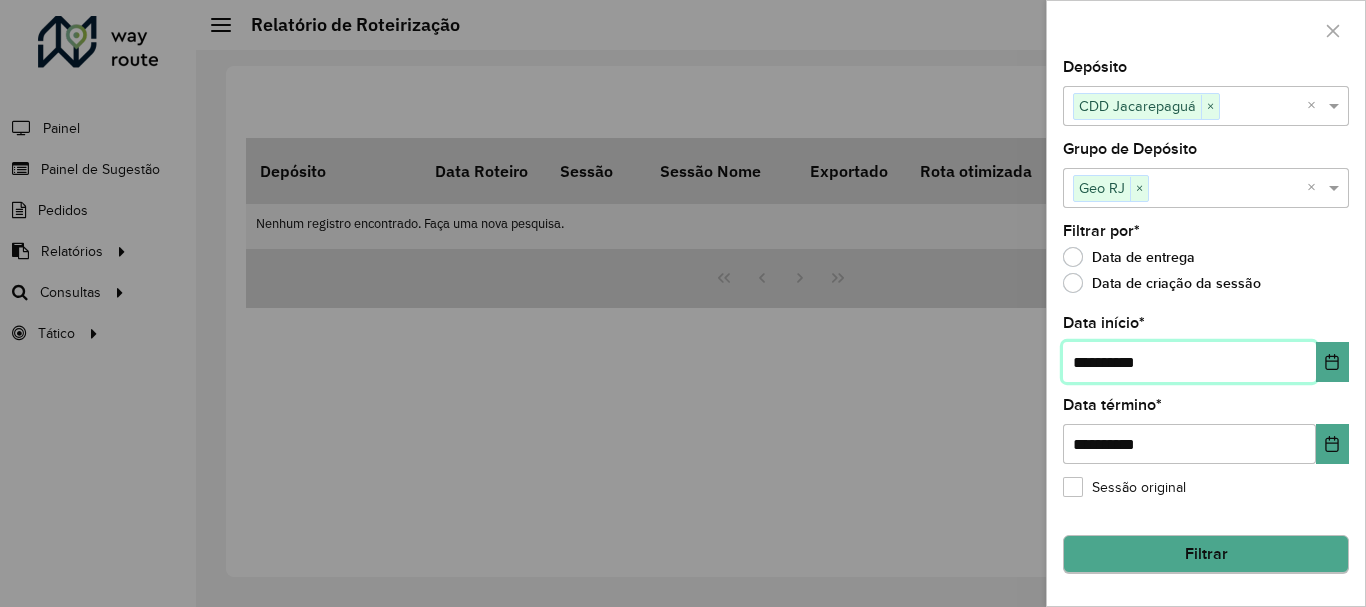 type on "**********" 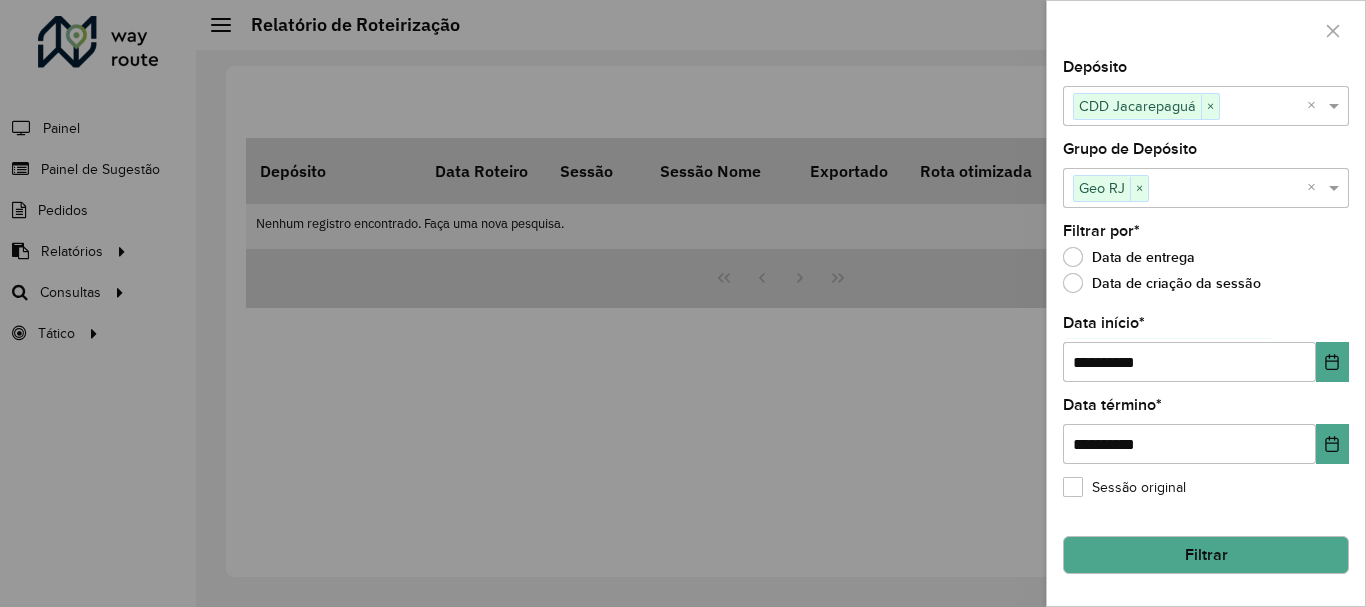 click on "Filtrar" 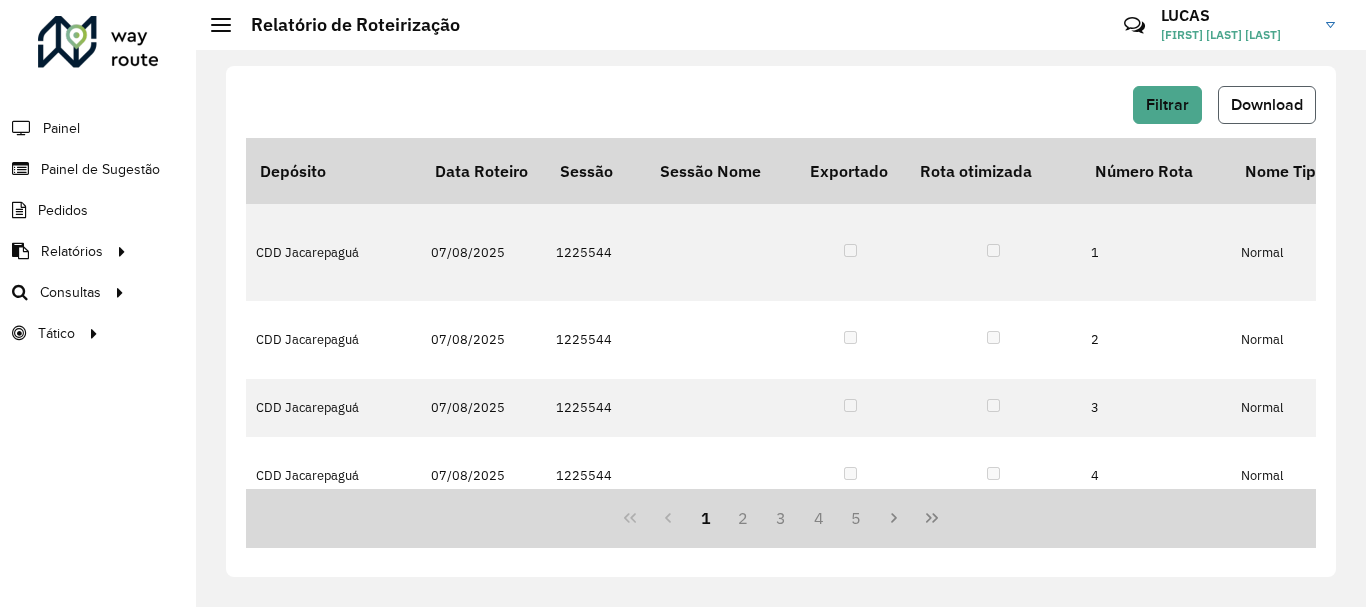 click on "Download" 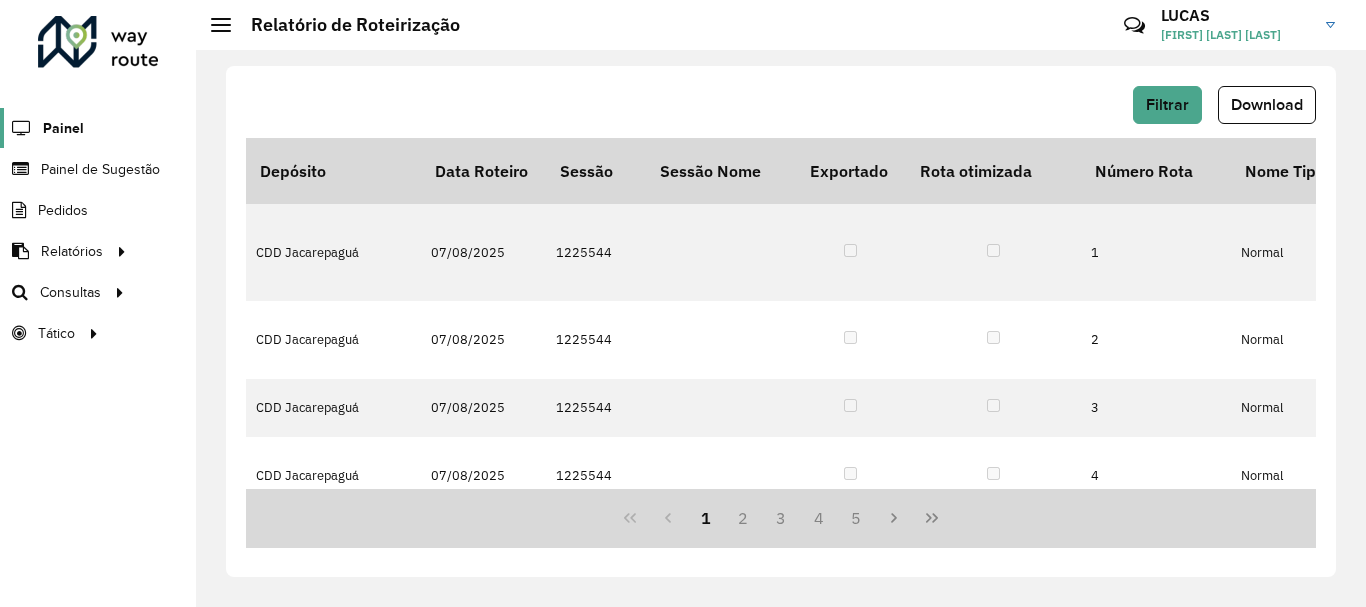 click on "Painel" 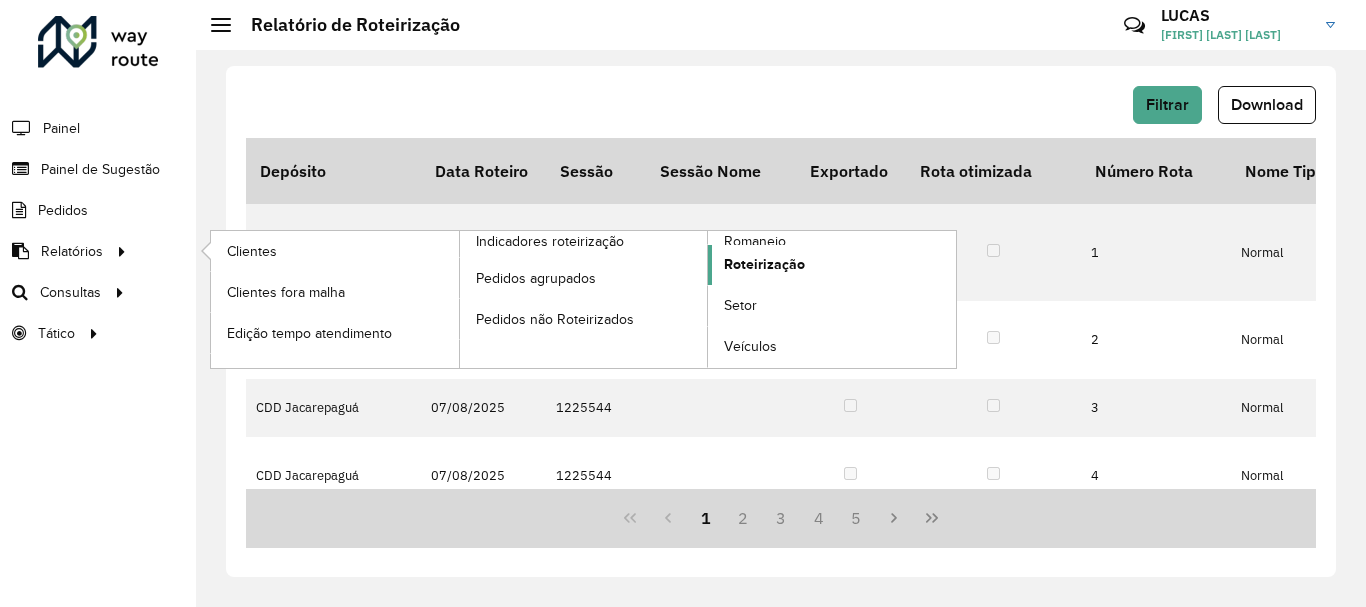 click on "Roteirização" 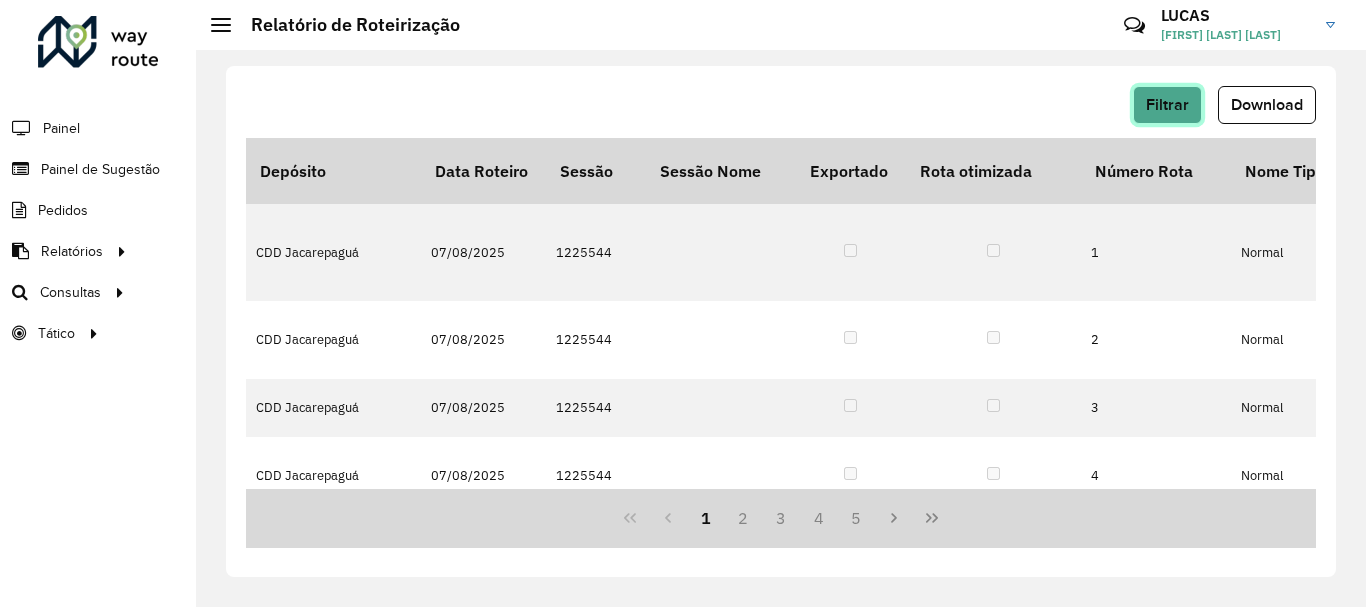 click on "Filtrar" 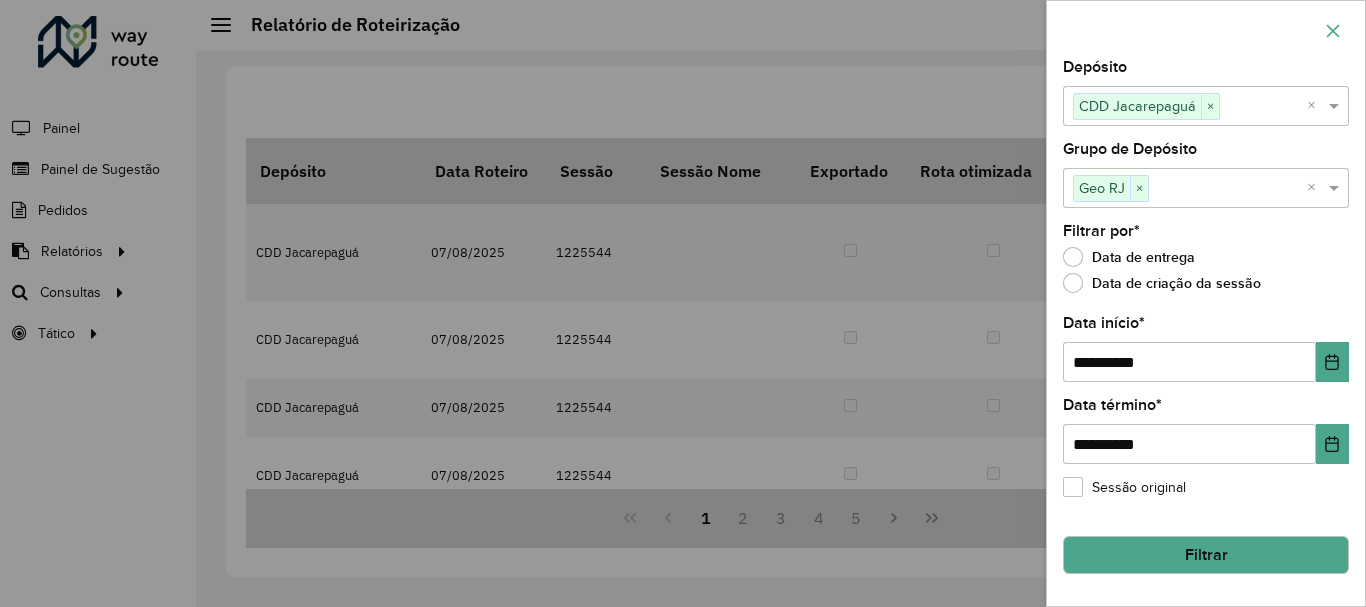 click 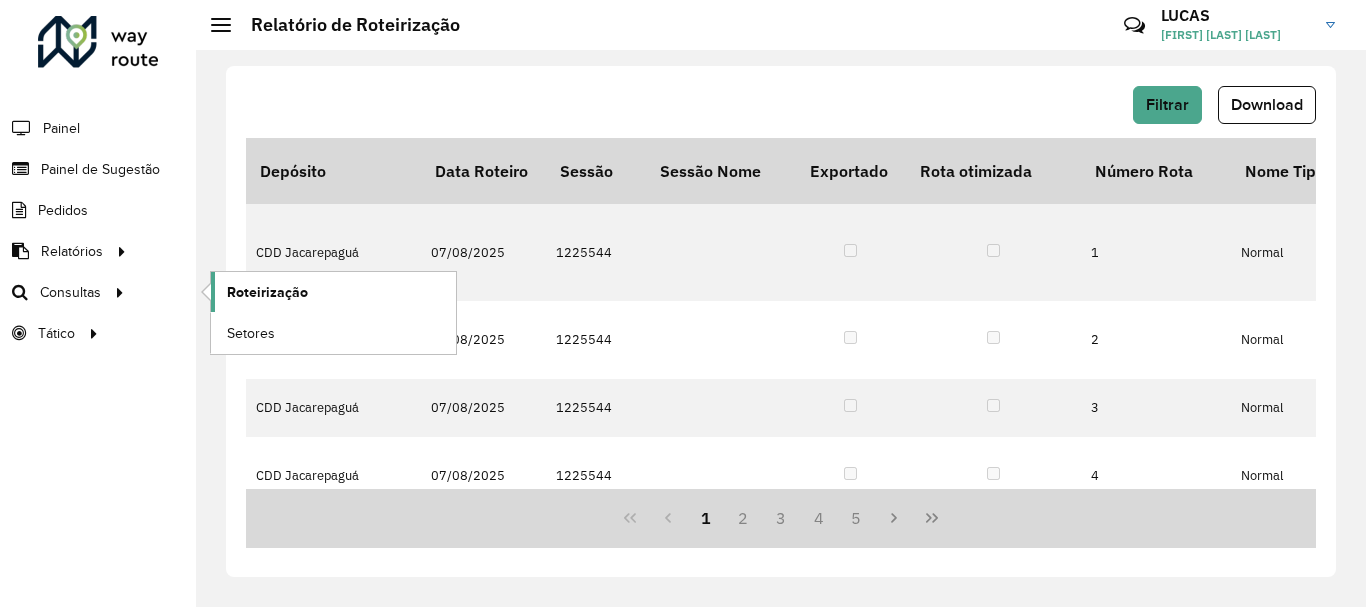 click on "Roteirização" 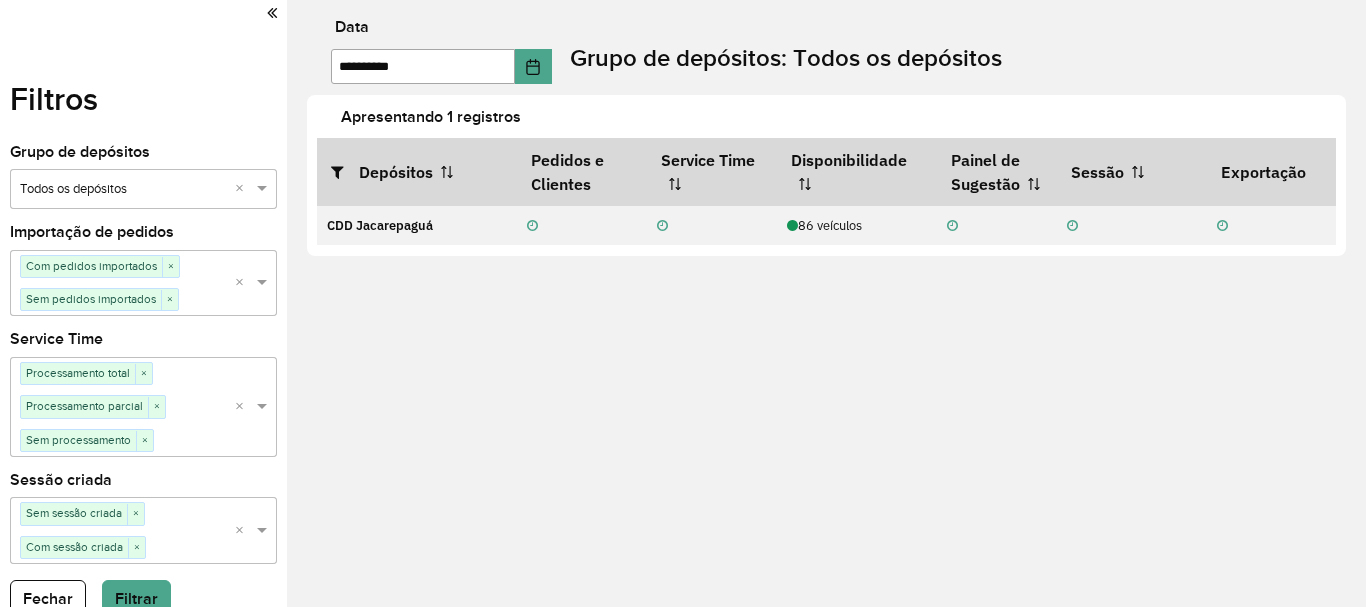 scroll, scrollTop: 0, scrollLeft: 0, axis: both 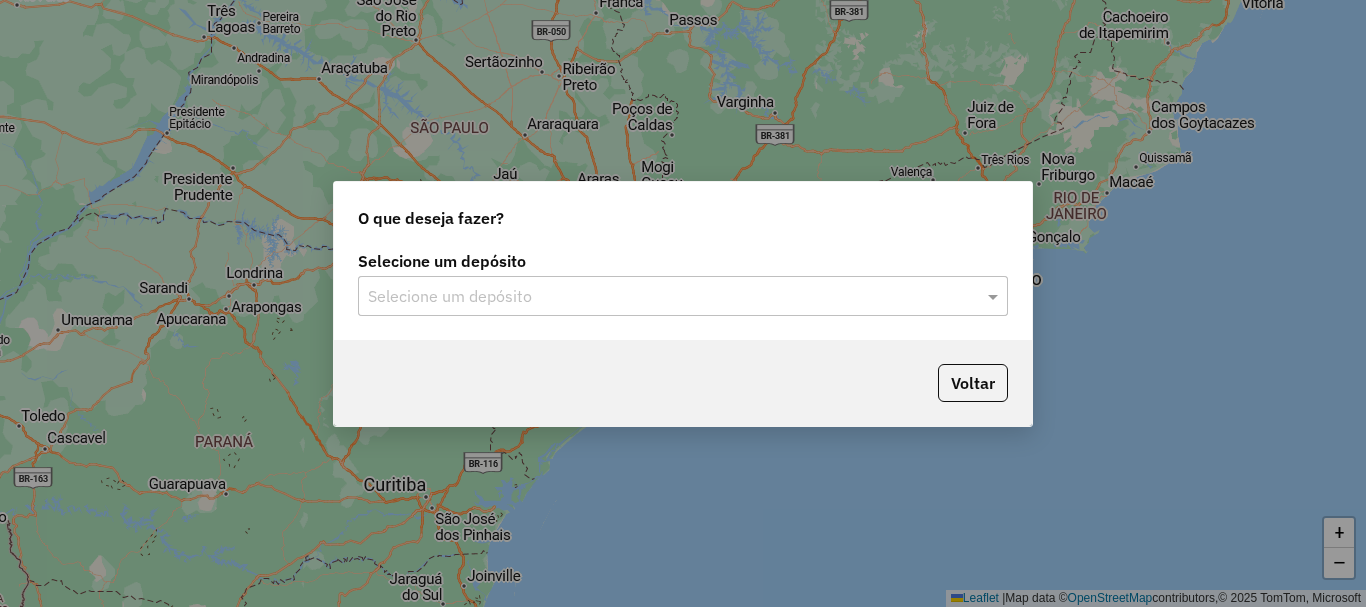 click 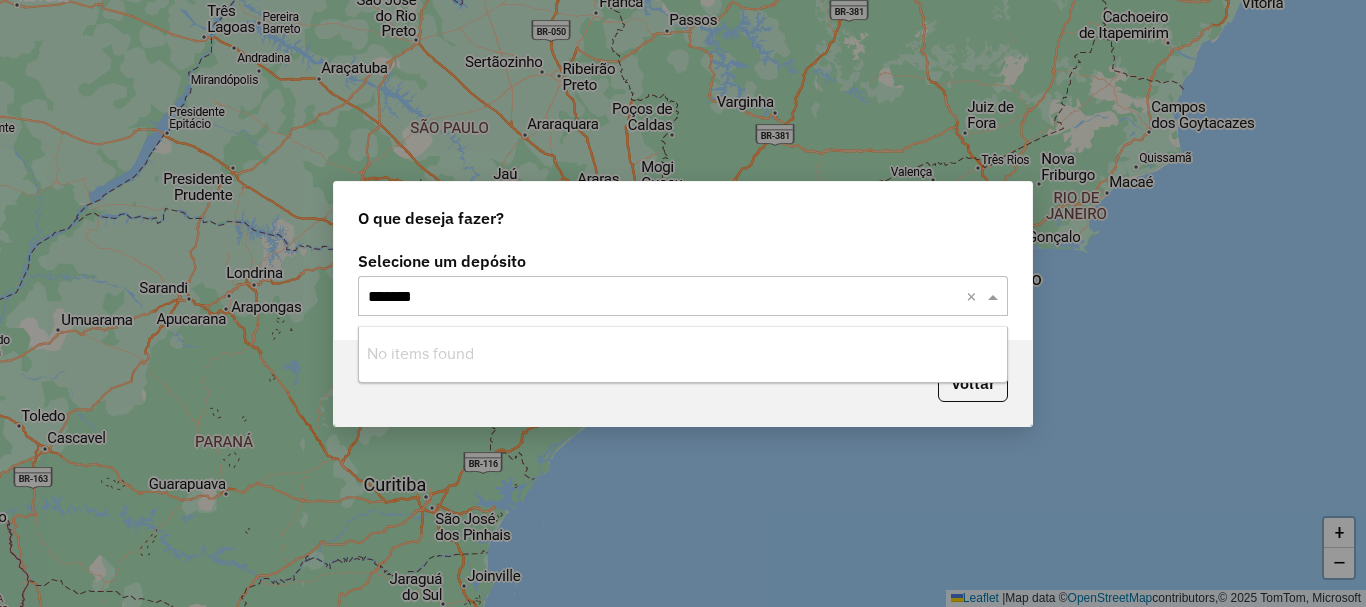 click on "*******" 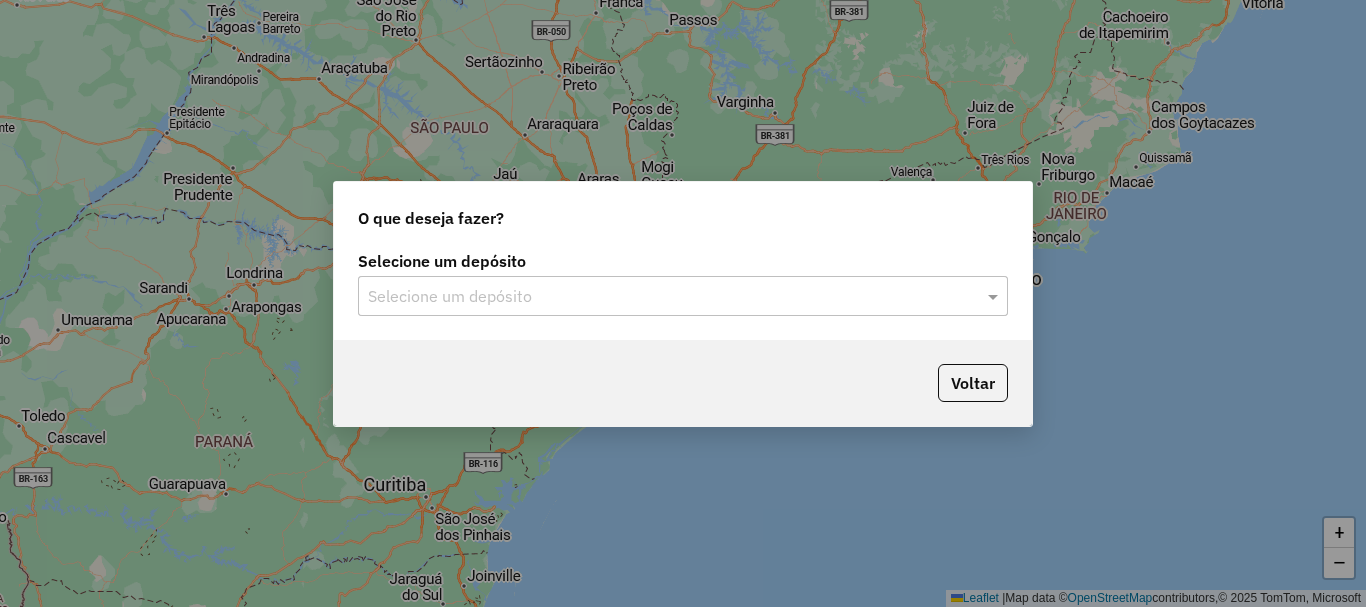 click 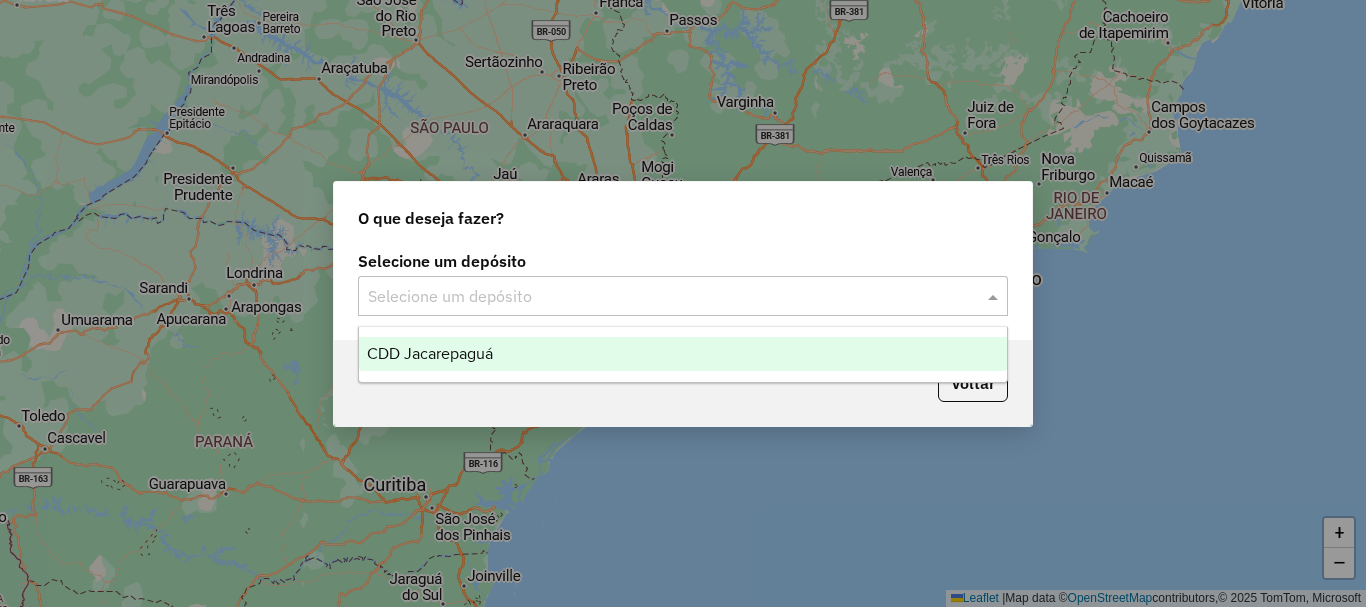 click on "CDD Jacarepaguá" at bounding box center (683, 354) 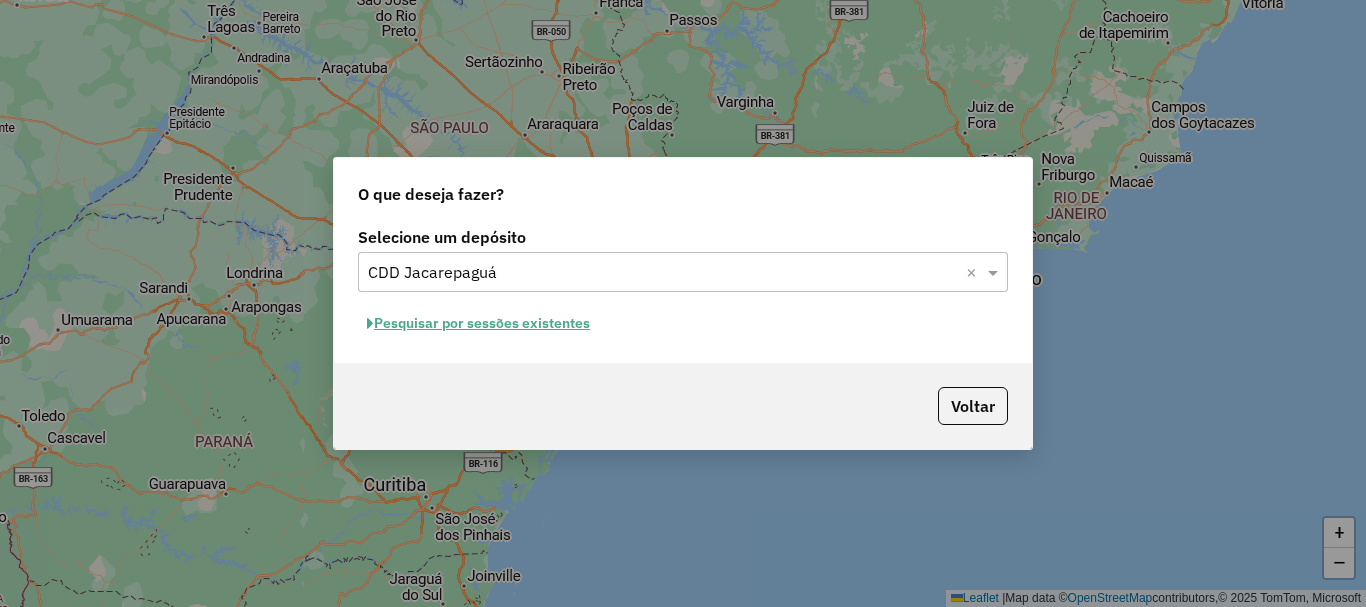 click on "Pesquisar por sessões existentes" 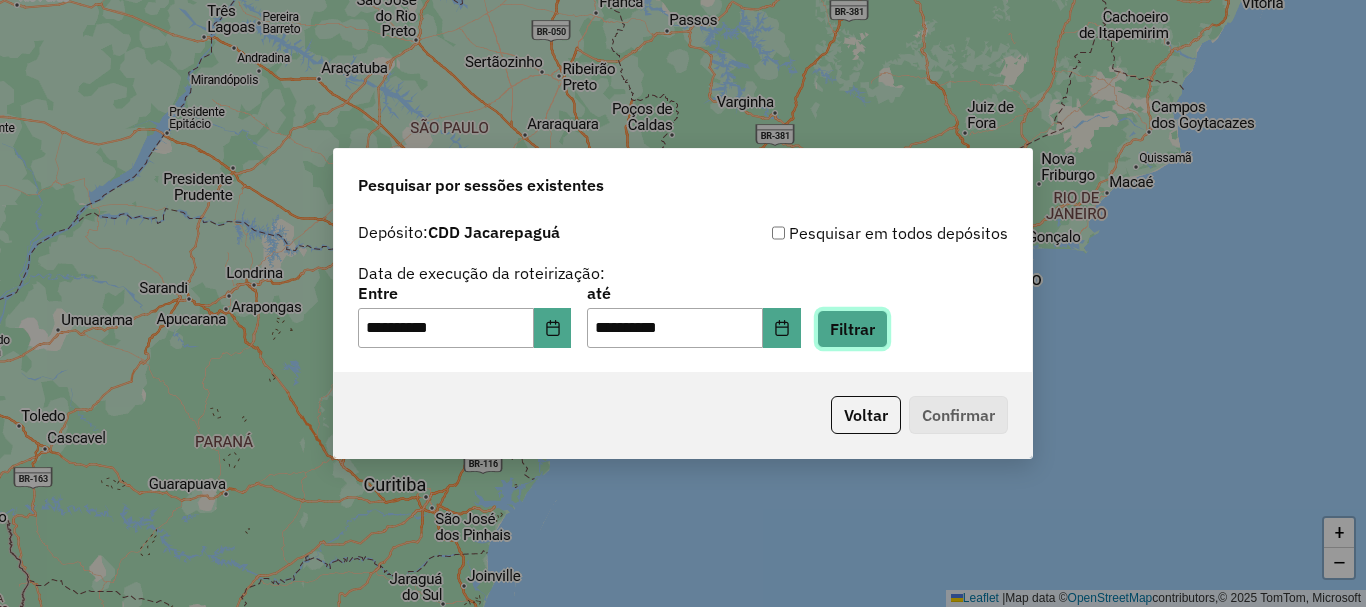 click on "Filtrar" 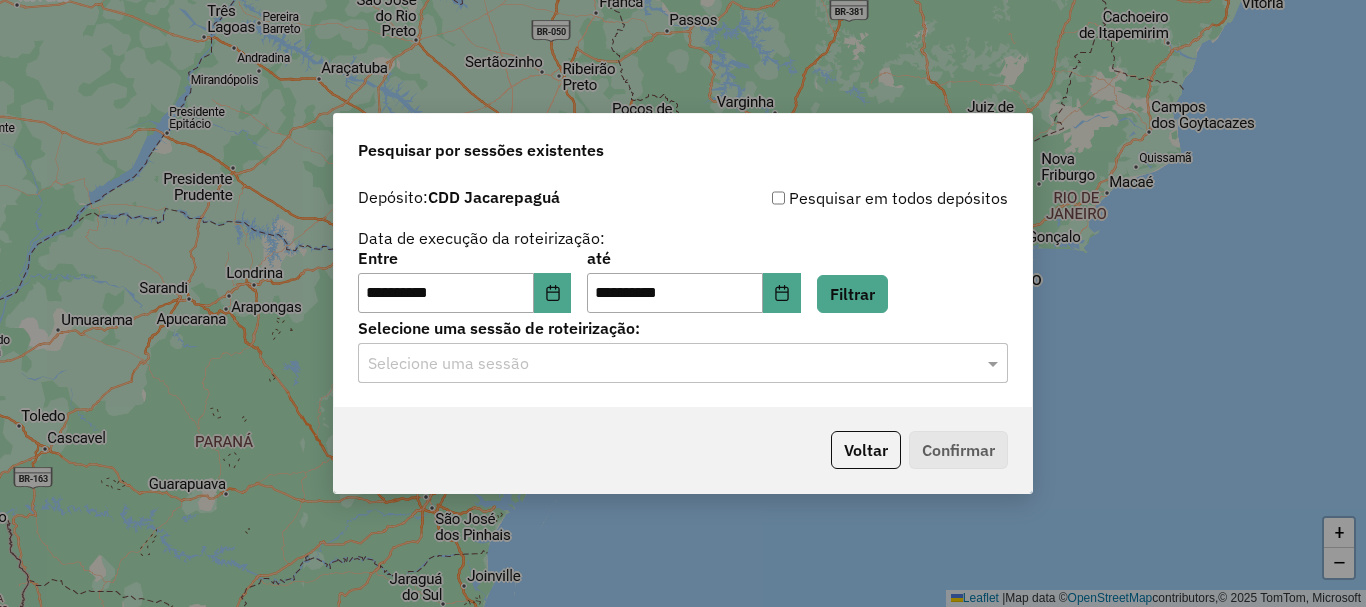 click 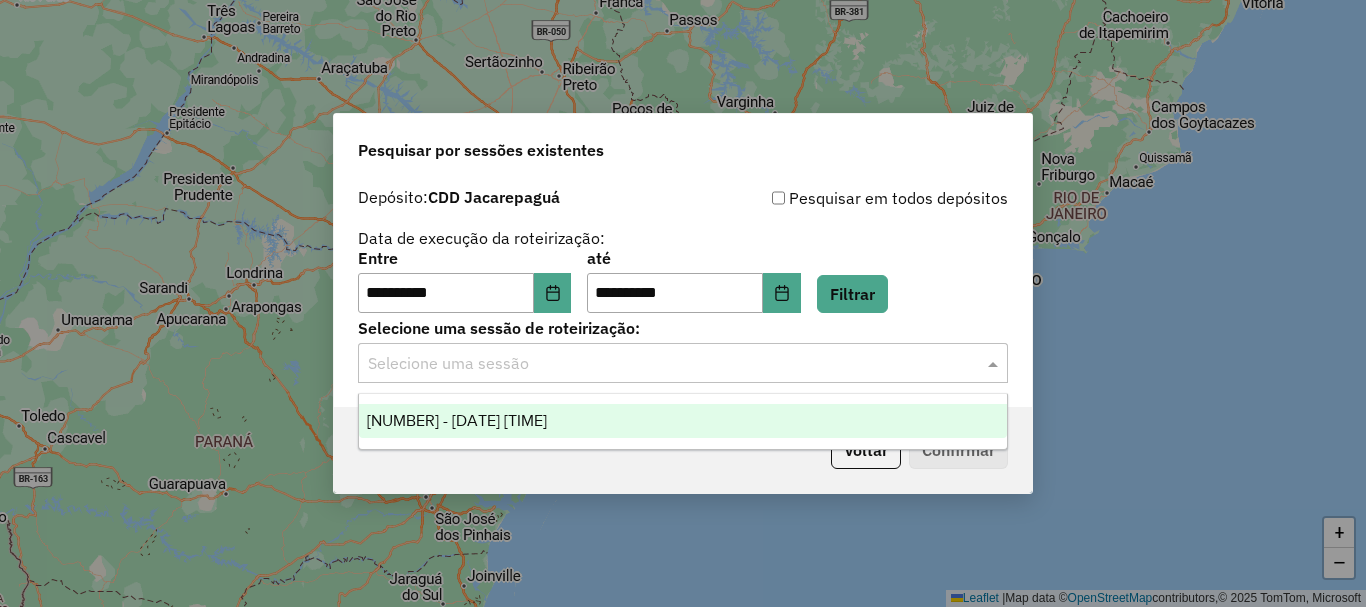 click on "1225544 - 07/08/2025 19:36" at bounding box center [457, 420] 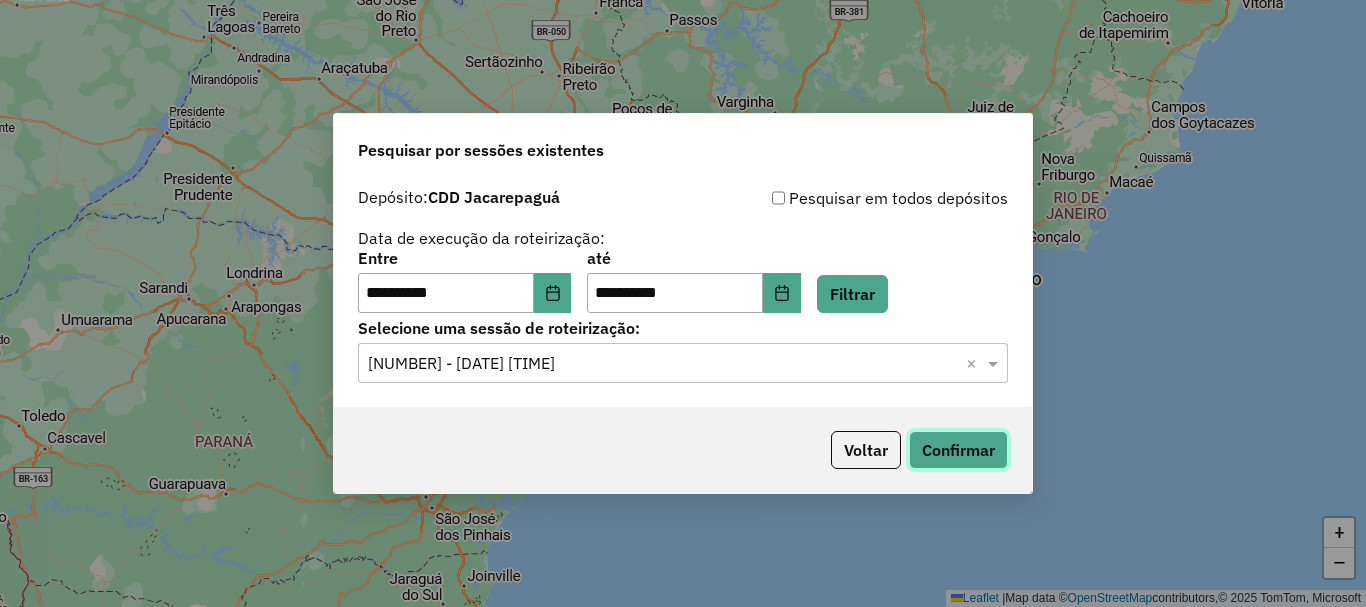 click on "Confirmar" 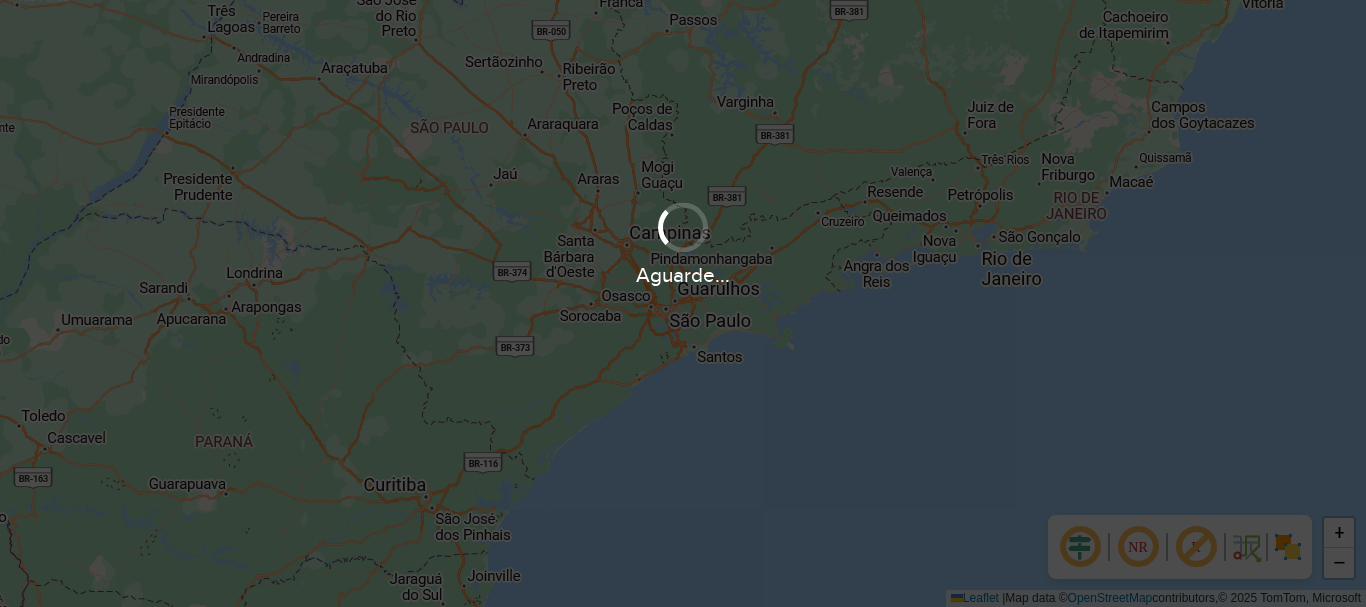 scroll, scrollTop: 0, scrollLeft: 0, axis: both 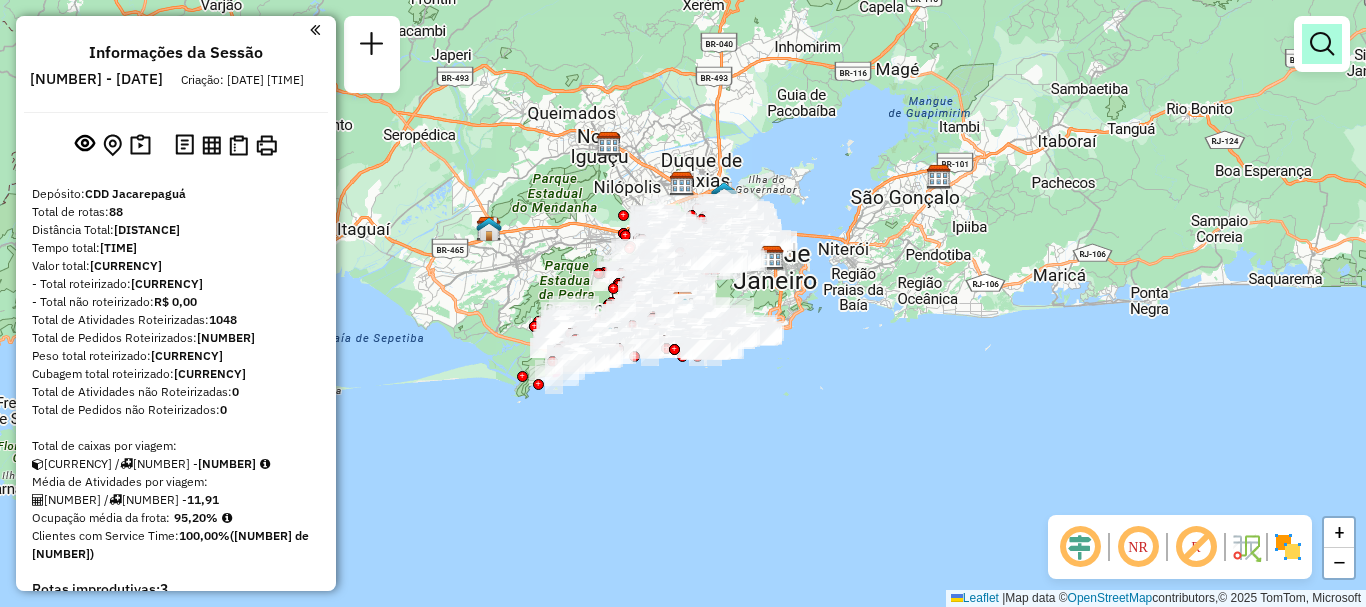 click at bounding box center (1322, 44) 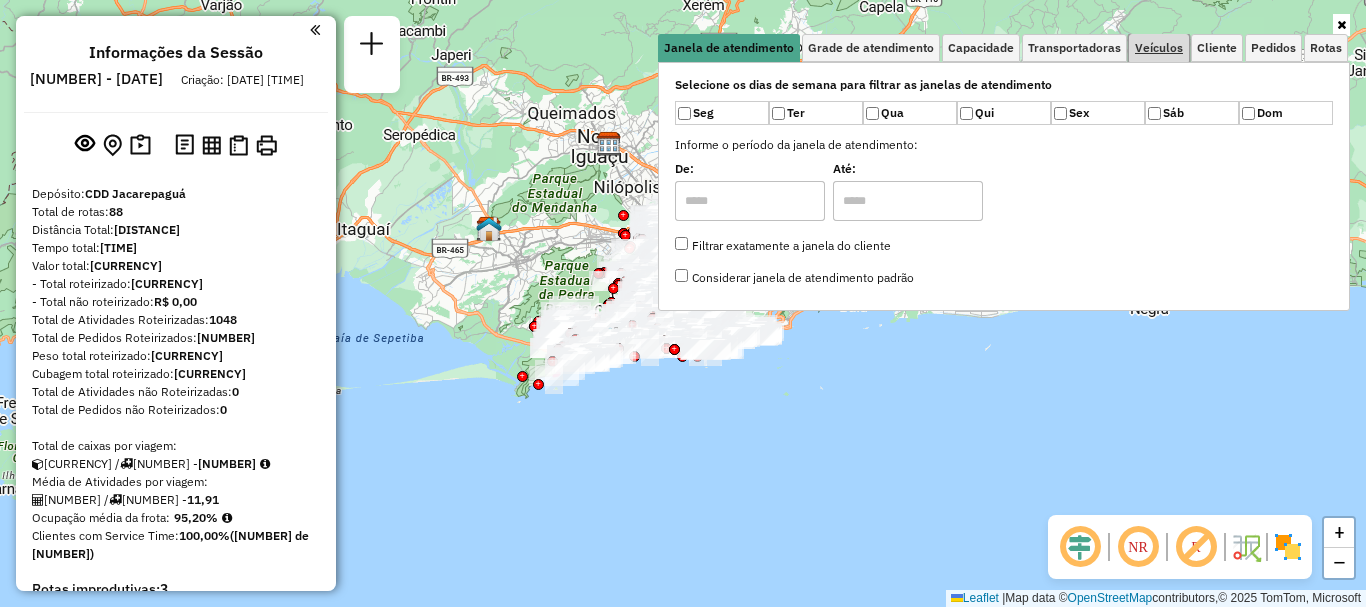 click on "Veículos" at bounding box center [1159, 48] 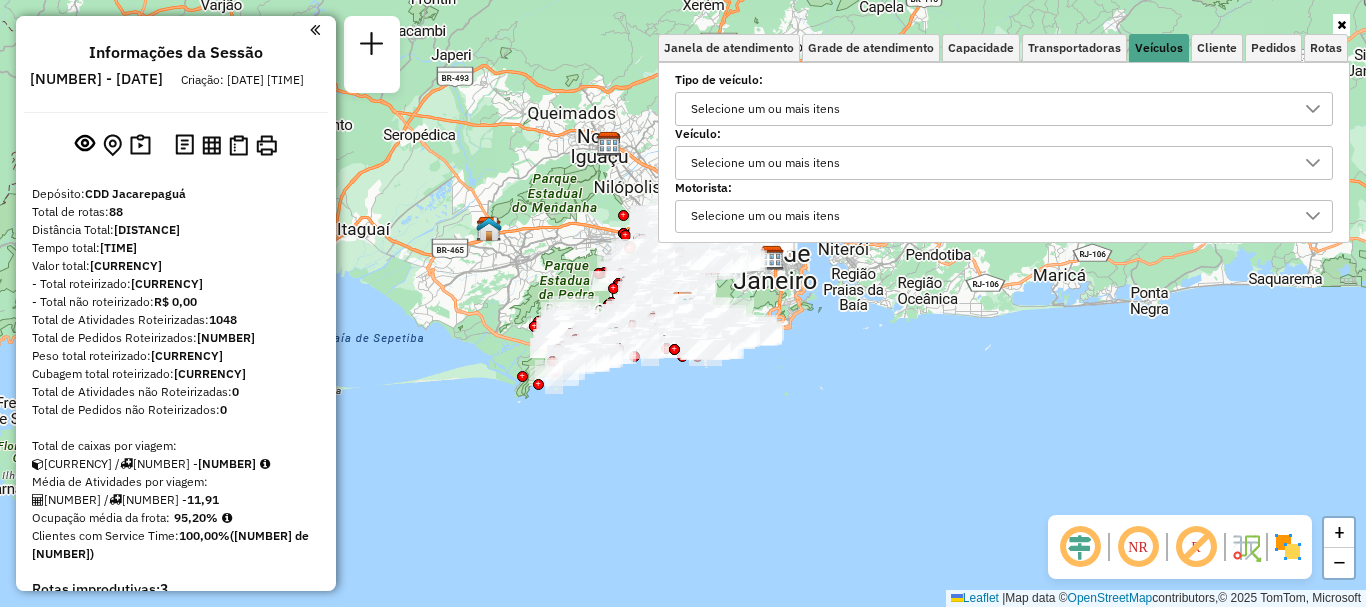 click on "Selecione um ou mais itens" at bounding box center (765, 109) 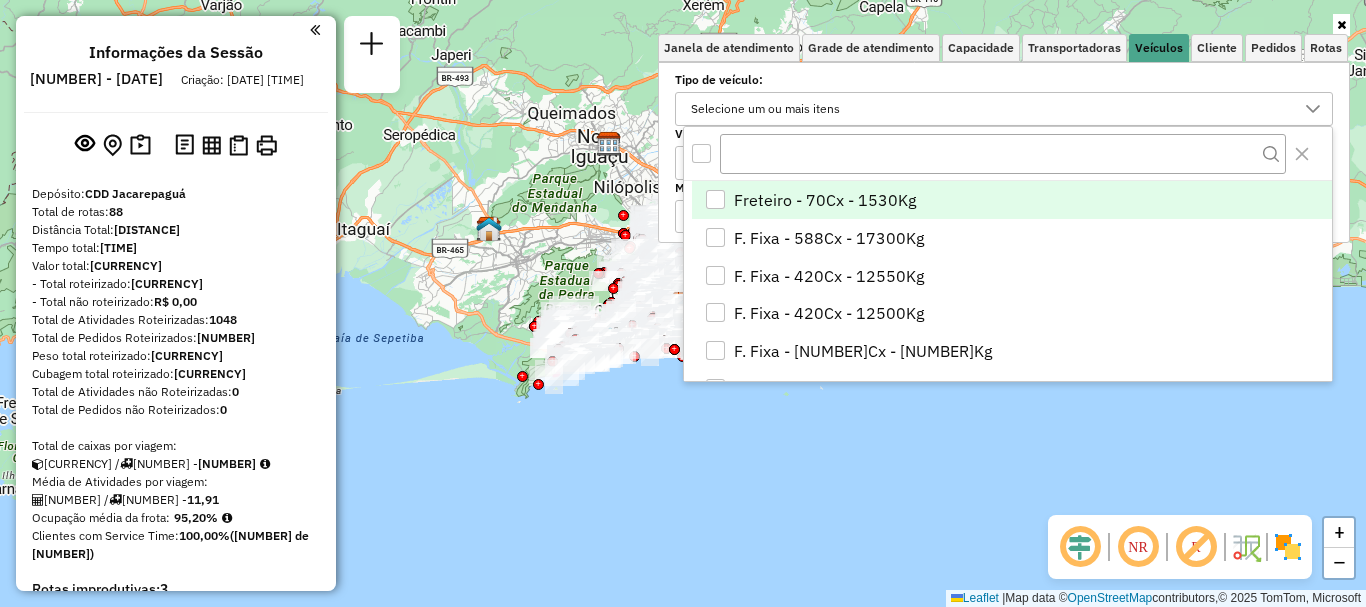 scroll, scrollTop: 12, scrollLeft: 69, axis: both 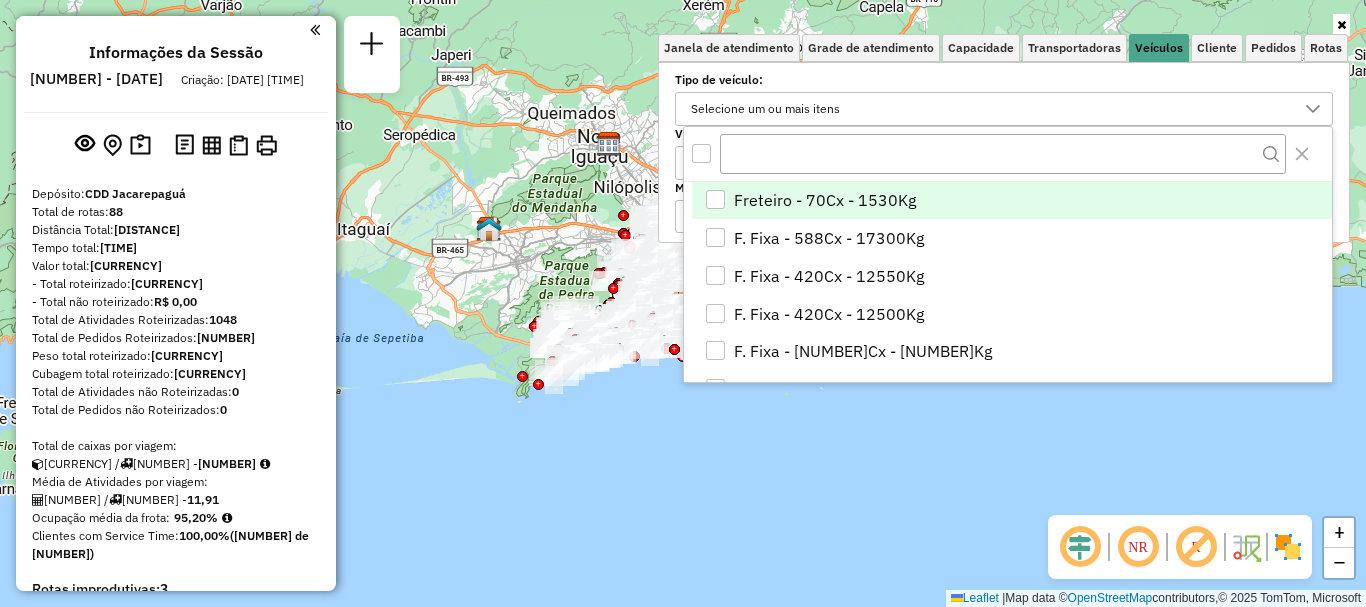 click on "Selecione um ou mais itens" at bounding box center (765, 109) 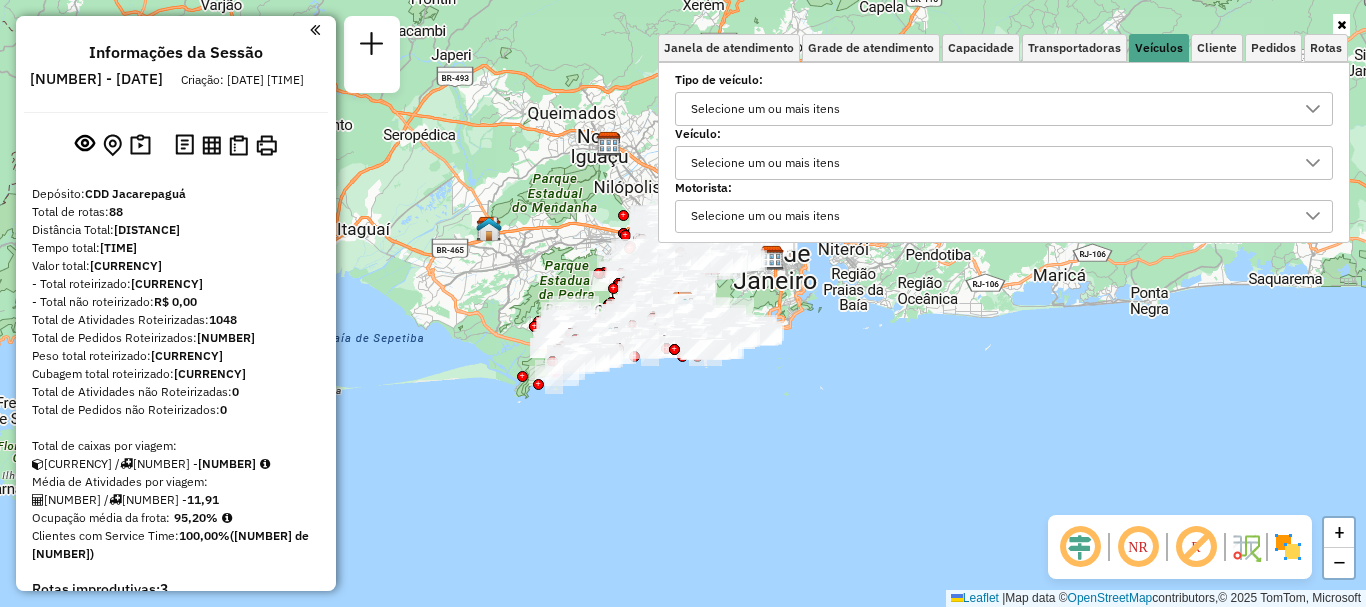 click on "Selecione um ou mais itens" at bounding box center [765, 163] 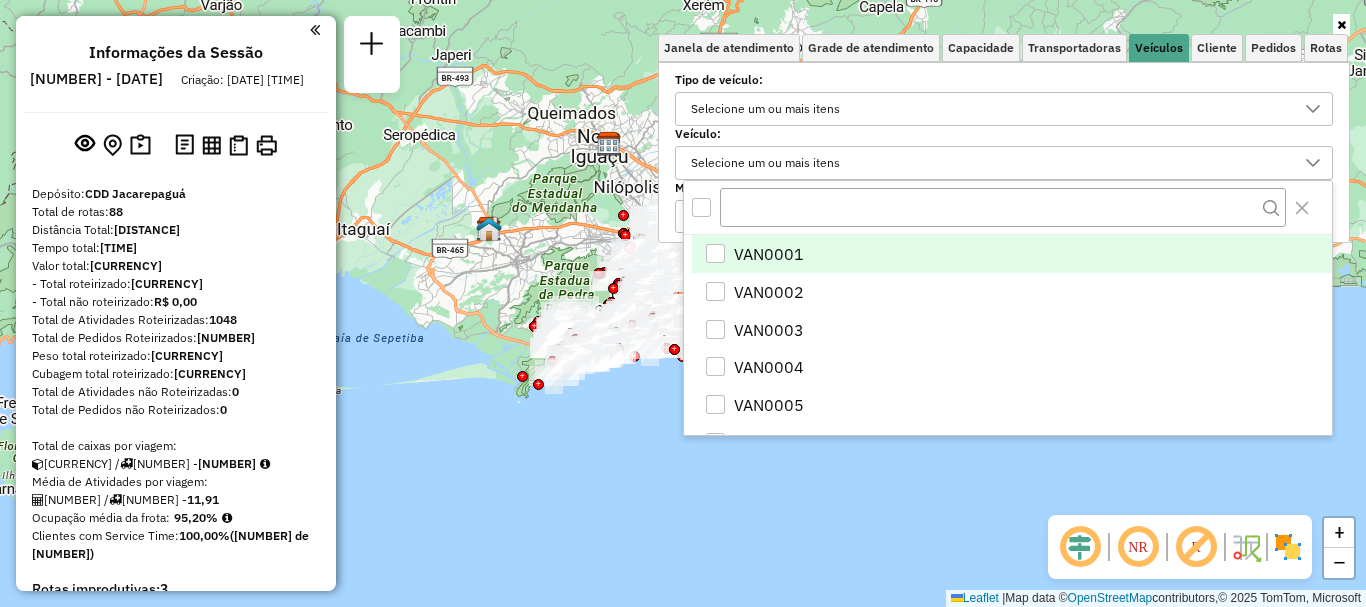 scroll, scrollTop: 12, scrollLeft: 69, axis: both 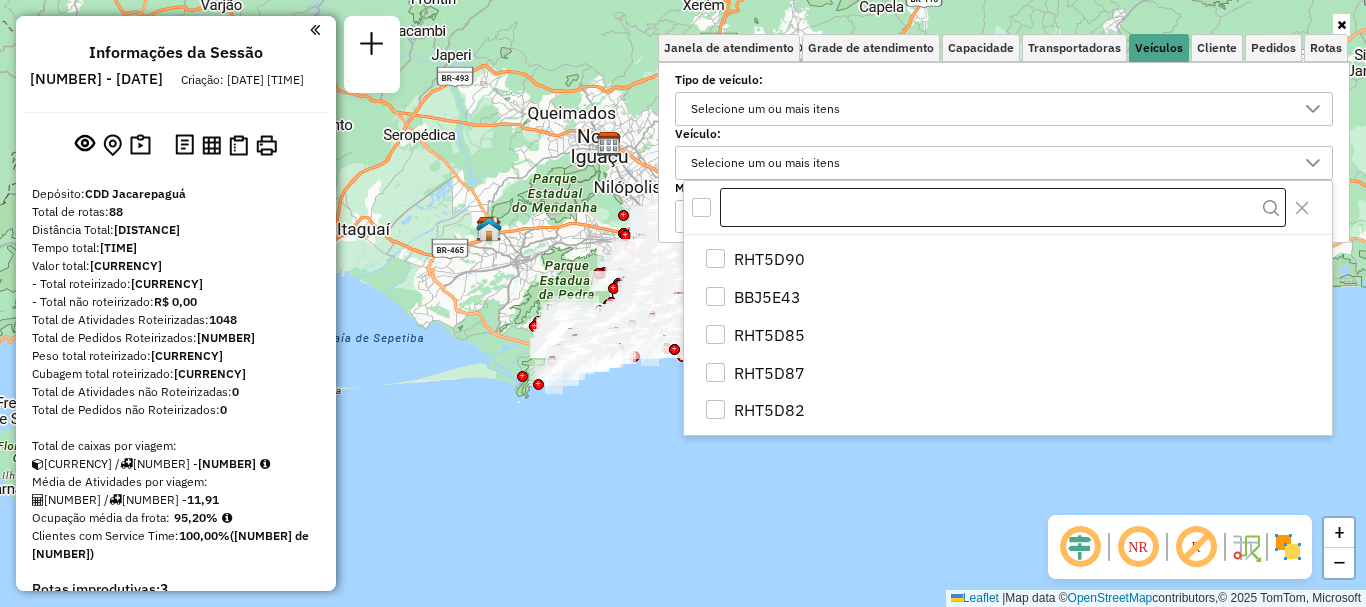 click at bounding box center (1003, 208) 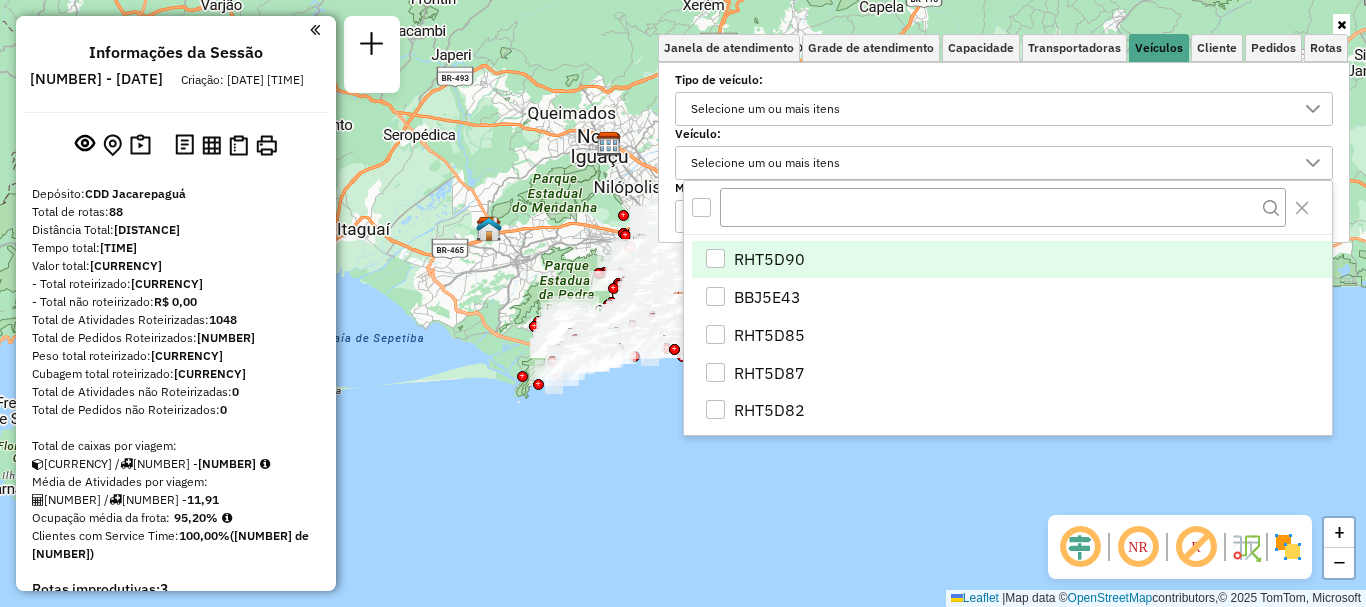 click on "RHT5D90" at bounding box center [769, 259] 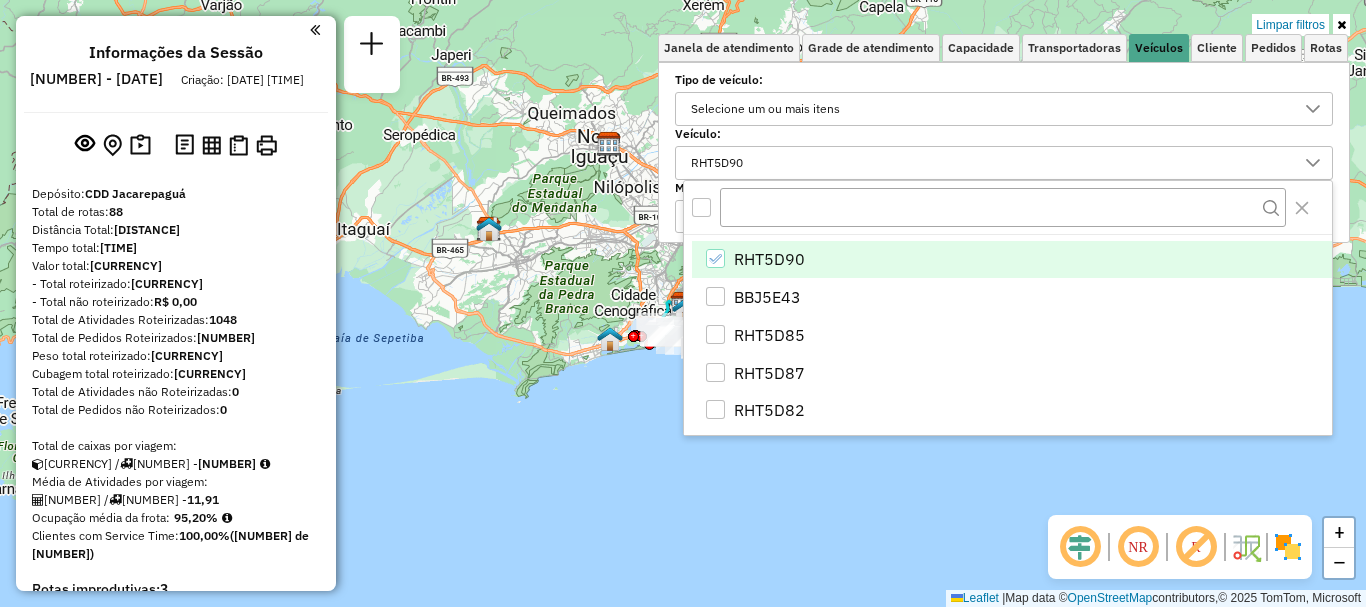 click on "Veículo:" at bounding box center (1004, 134) 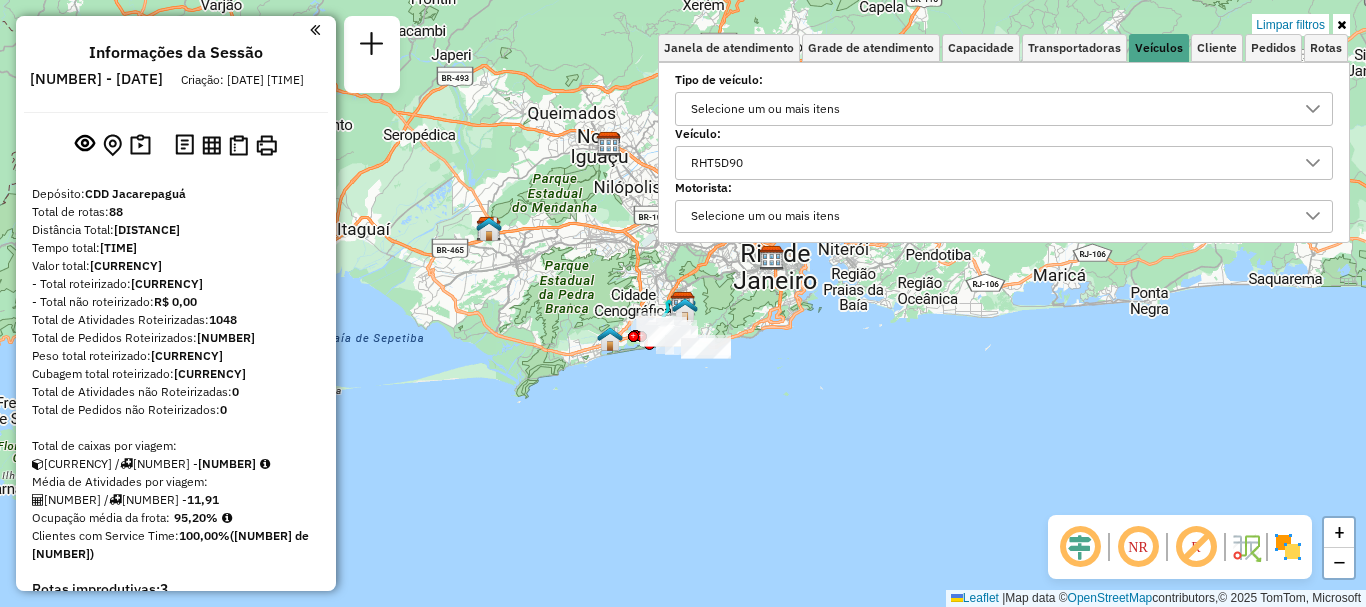 click on "Limpar filtros Janela de atendimento Grade de atendimento Capacidade Transportadoras Veículos Cliente Pedidos  Rotas Selecione os dias de semana para filtrar as janelas de atendimento  Seg   Ter   Qua   Qui   Sex   Sáb   Dom  Informe o período da janela de atendimento: De: Até:  Filtrar exatamente a janela do cliente  Considerar janela de atendimento padrão  Selecione os dias de semana para filtrar as grades de atendimento  Seg   Ter   Qua   Qui   Sex   Sáb   Dom   Considerar clientes sem dia de atendimento cadastrado  Clientes fora do dia de atendimento selecionado Filtrar as atividades entre os valores definidos abaixo:  Peso mínimo:   Peso máximo:   Cubagem mínima:   Cubagem máxima:   De:   Até:  Filtrar as atividades entre o tempo de atendimento definido abaixo:  De:   Até:   Considerar capacidade total dos clientes não roteirizados Transportadora: Selecione um ou mais itens Tipo de veículo: Selecione um ou mais itens Veículo: RHT5D90 Motorista: Selecione um ou mais itens Nome: Rótulo: De:" 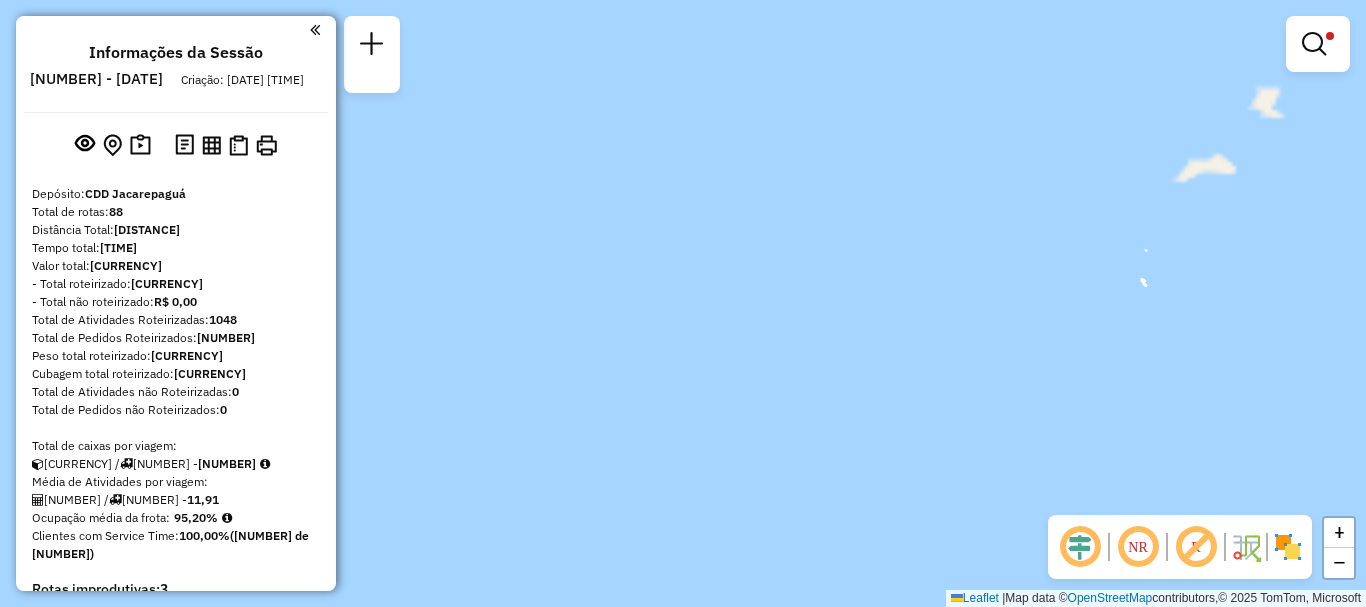 drag, startPoint x: 605, startPoint y: 137, endPoint x: 765, endPoint y: 646, distance: 533.55505 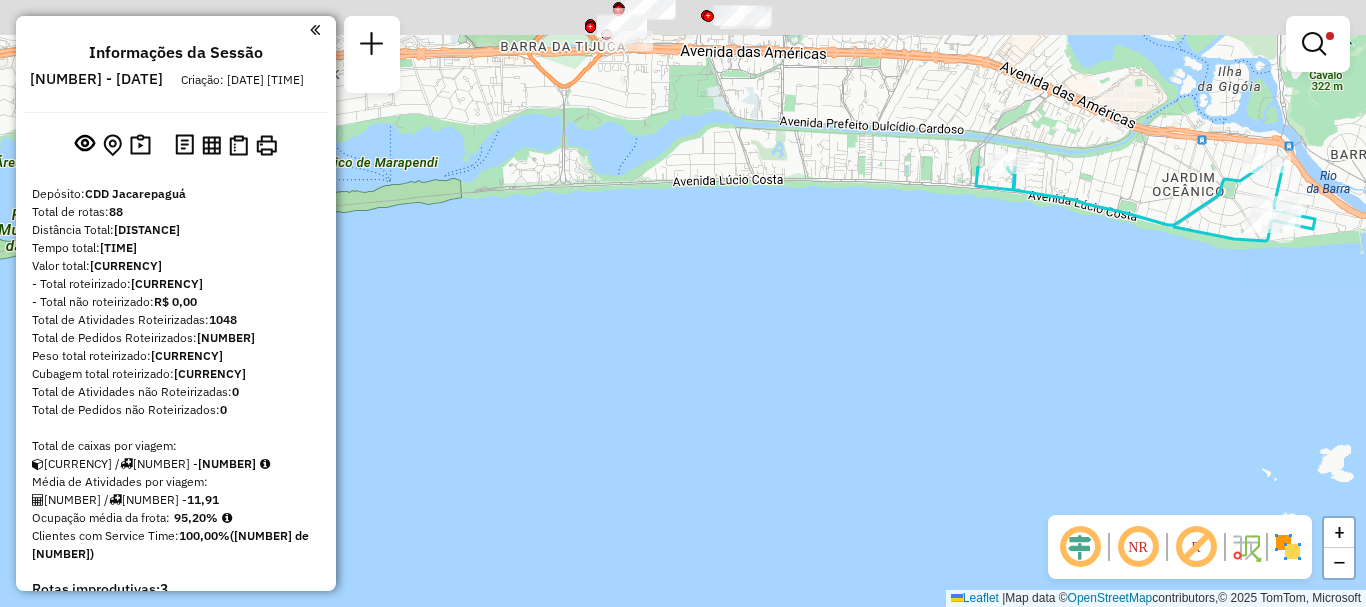 drag, startPoint x: 668, startPoint y: 134, endPoint x: 703, endPoint y: 382, distance: 250.45758 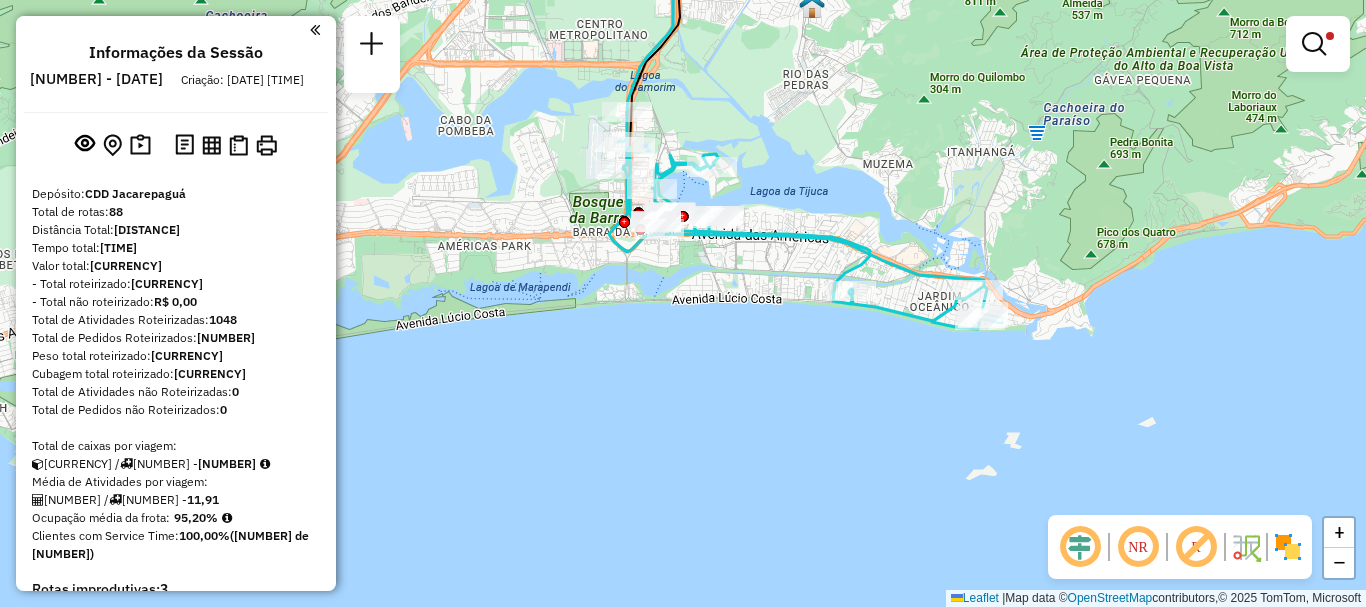 drag, startPoint x: 697, startPoint y: 297, endPoint x: 698, endPoint y: 315, distance: 18.027756 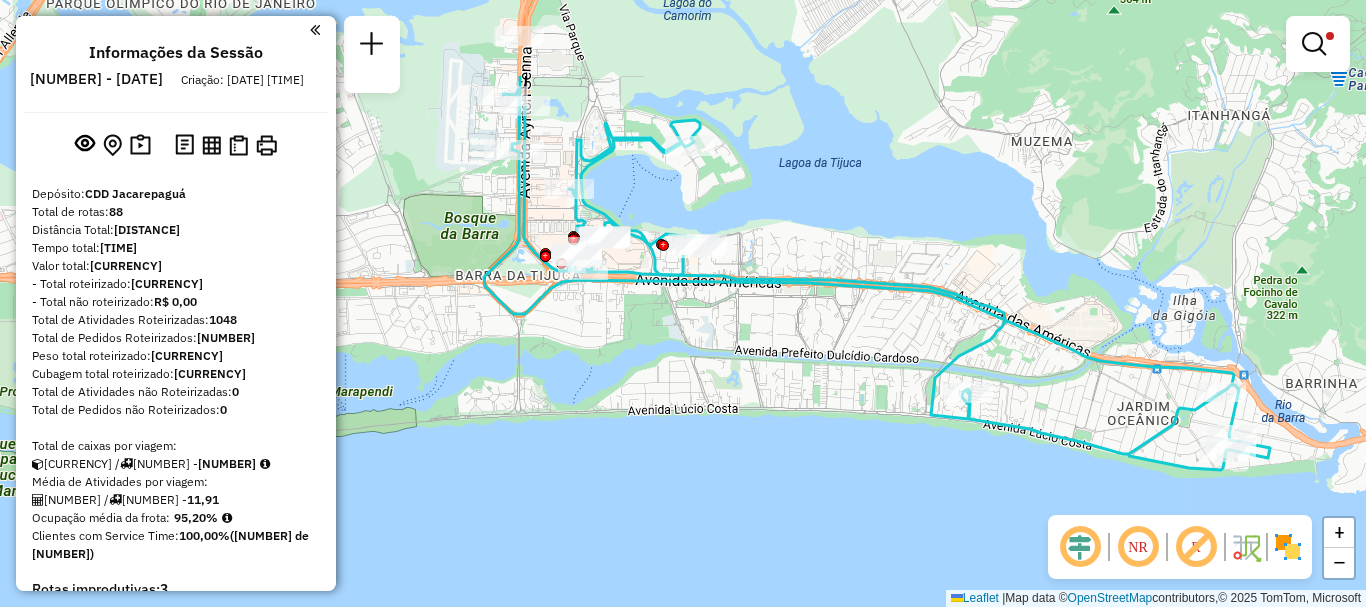 drag, startPoint x: 711, startPoint y: 268, endPoint x: 687, endPoint y: 406, distance: 140.07141 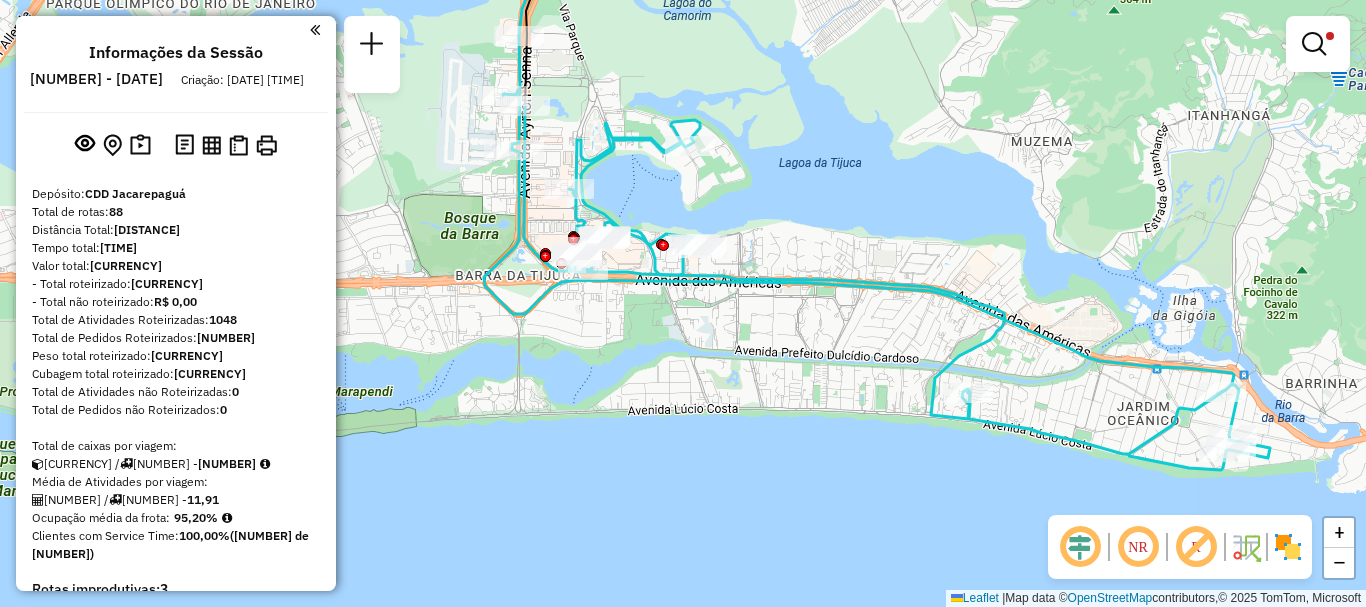 click at bounding box center (315, 30) 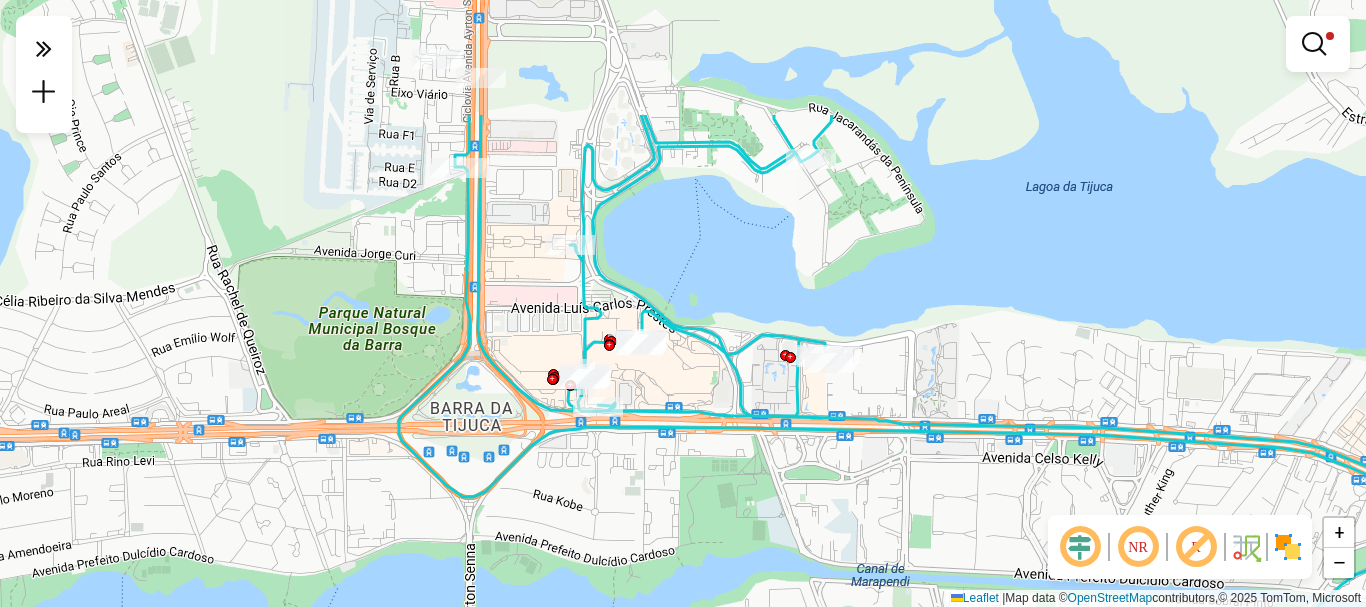 drag, startPoint x: 600, startPoint y: 325, endPoint x: 636, endPoint y: 486, distance: 164.97575 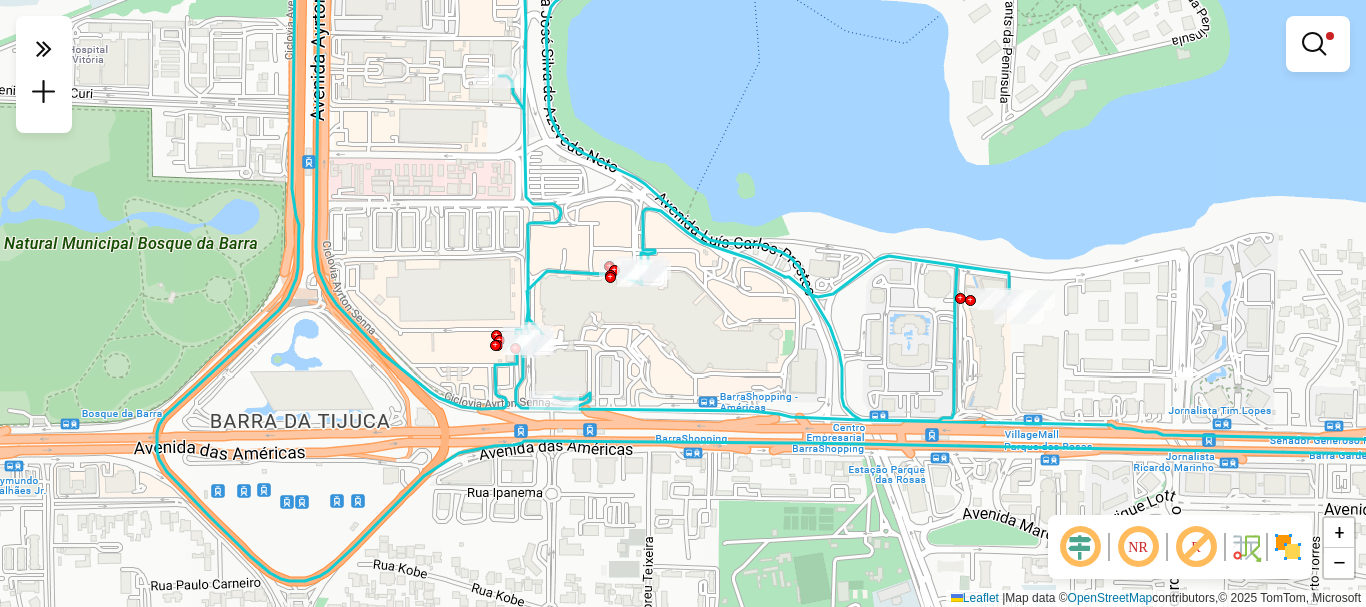drag, startPoint x: 579, startPoint y: 458, endPoint x: 613, endPoint y: 495, distance: 50.24938 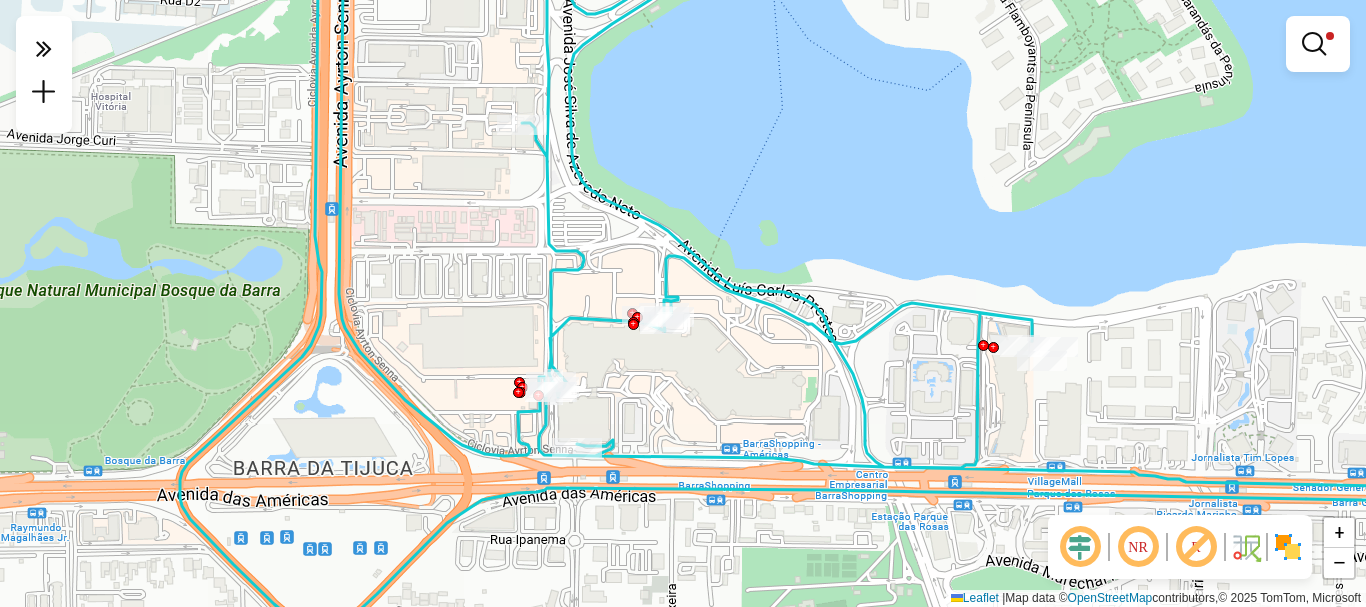 drag, startPoint x: 611, startPoint y: 498, endPoint x: 634, endPoint y: 545, distance: 52.3259 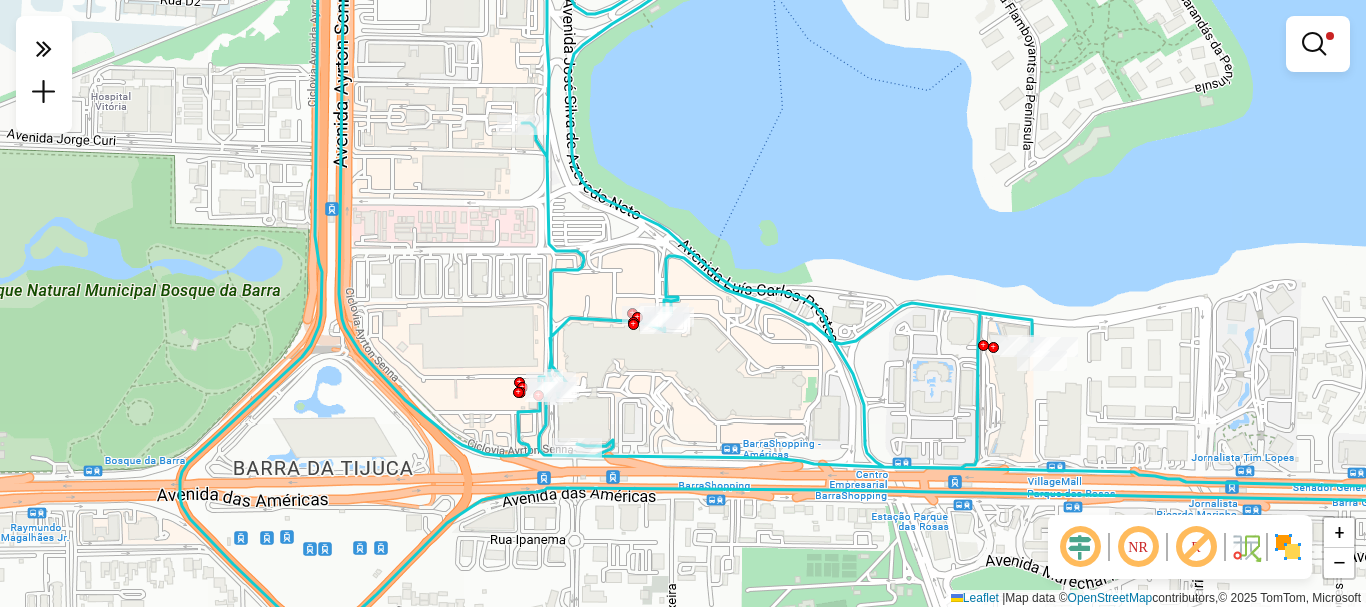 click on "Limpar filtros Janela de atendimento Grade de atendimento Capacidade Transportadoras Veículos Cliente Pedidos  Rotas Selecione os dias de semana para filtrar as janelas de atendimento  Seg   Ter   Qua   Qui   Sex   Sáb   Dom  Informe o período da janela de atendimento: De: Até:  Filtrar exatamente a janela do cliente  Considerar janela de atendimento padrão  Selecione os dias de semana para filtrar as grades de atendimento  Seg   Ter   Qua   Qui   Sex   Sáb   Dom   Considerar clientes sem dia de atendimento cadastrado  Clientes fora do dia de atendimento selecionado Filtrar as atividades entre os valores definidos abaixo:  Peso mínimo:   Peso máximo:   Cubagem mínima:   Cubagem máxima:   De:   Até:  Filtrar as atividades entre o tempo de atendimento definido abaixo:  De:   Até:   Considerar capacidade total dos clientes não roteirizados Transportadora: Selecione um ou mais itens Tipo de veículo: Selecione um ou mais itens Veículo: RHT5D90 Motorista: Selecione um ou mais itens Nome: Rótulo: De:" 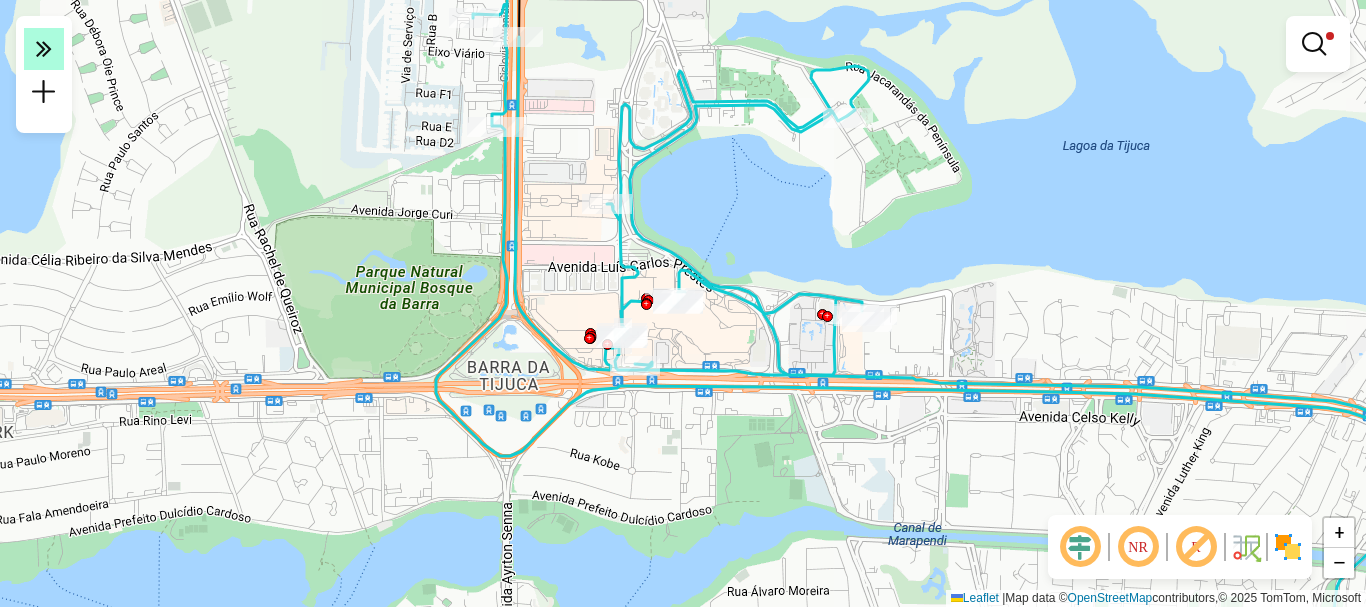 click 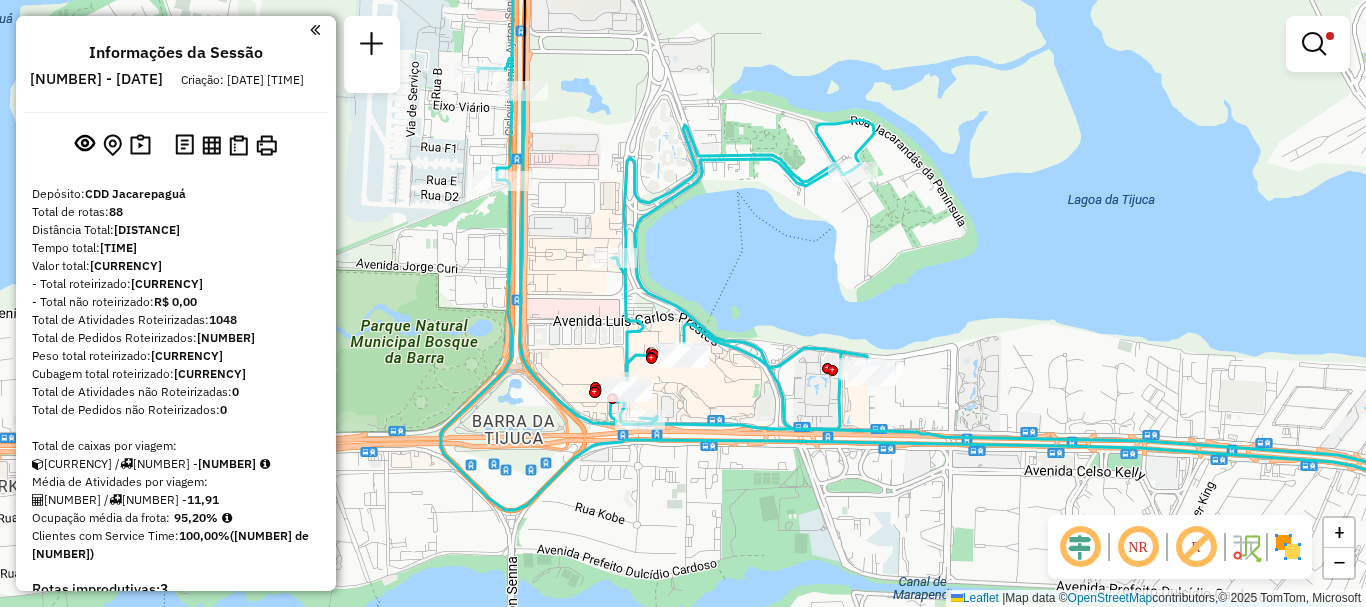 drag, startPoint x: 768, startPoint y: 246, endPoint x: 774, endPoint y: 301, distance: 55.326305 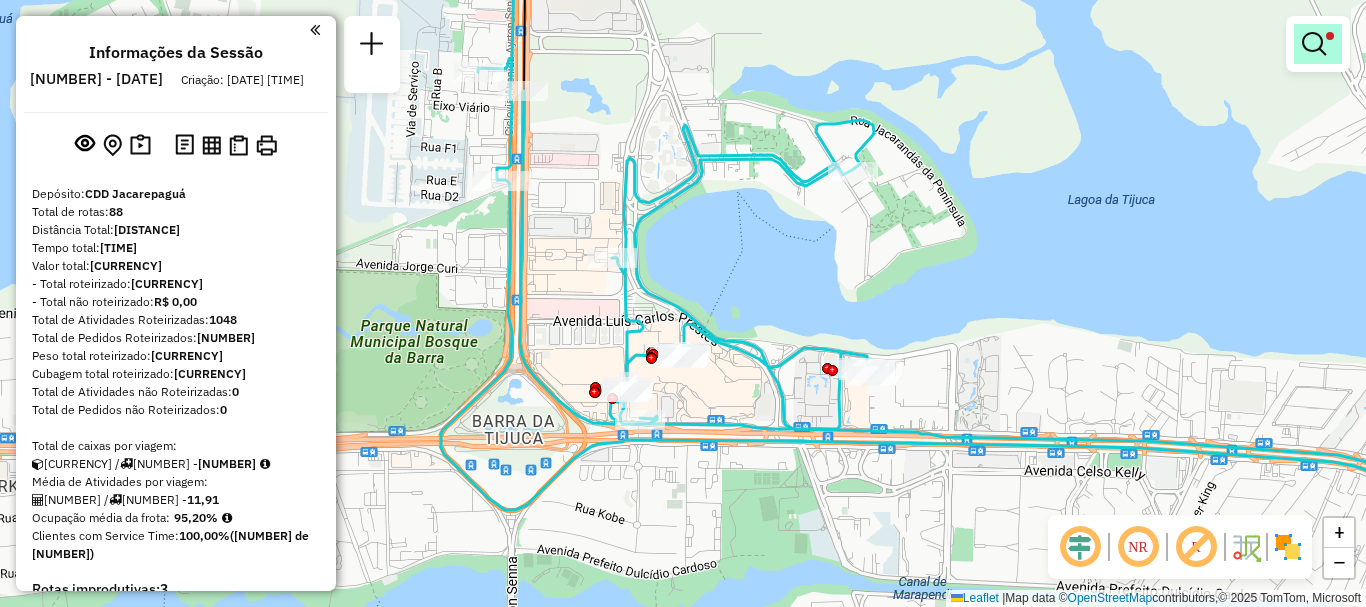 click at bounding box center (1314, 44) 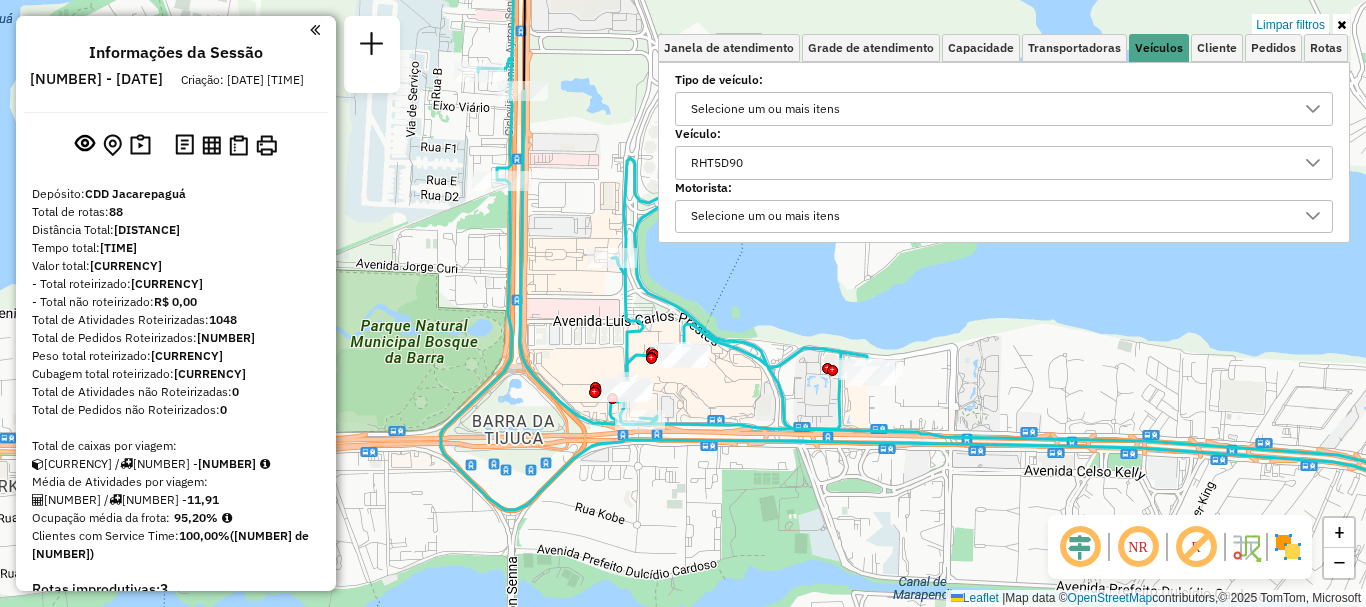 click on "RHT5D90" at bounding box center (989, 163) 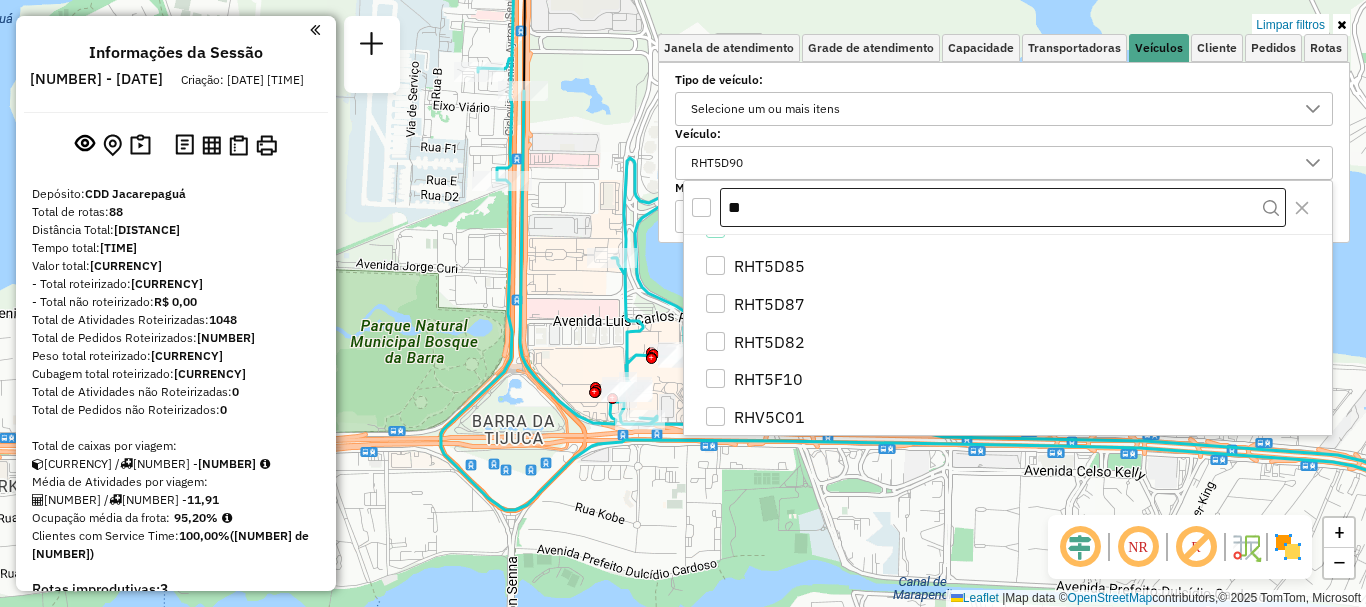 scroll, scrollTop: 0, scrollLeft: 0, axis: both 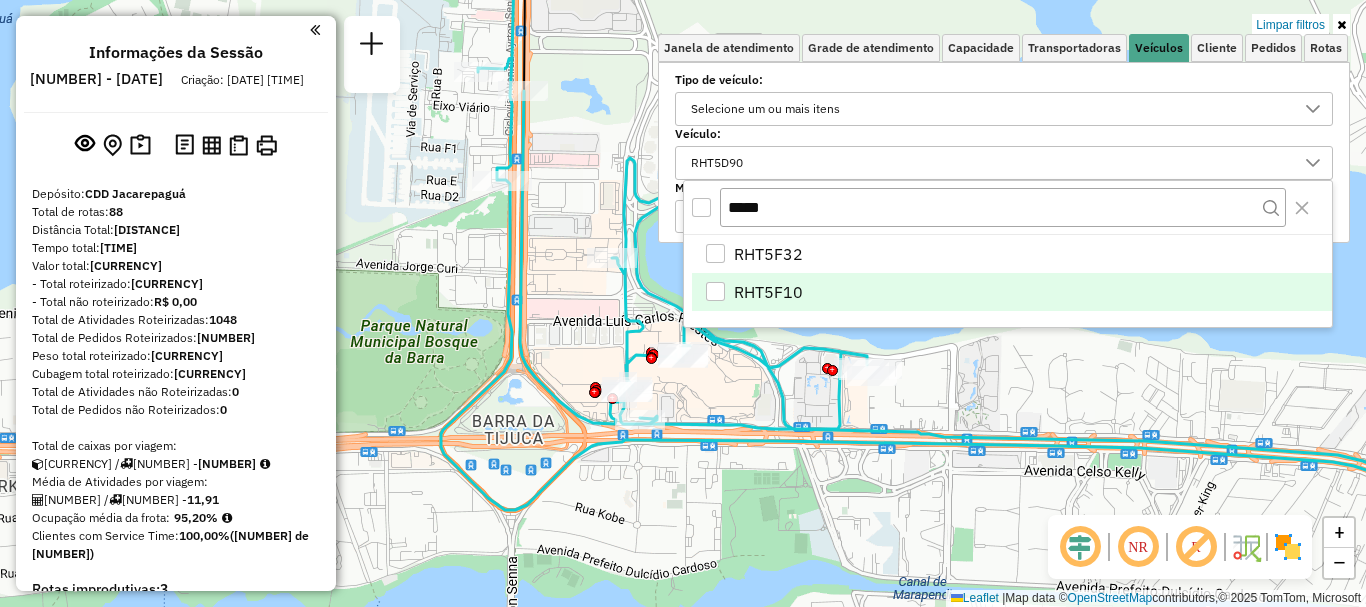 type on "*****" 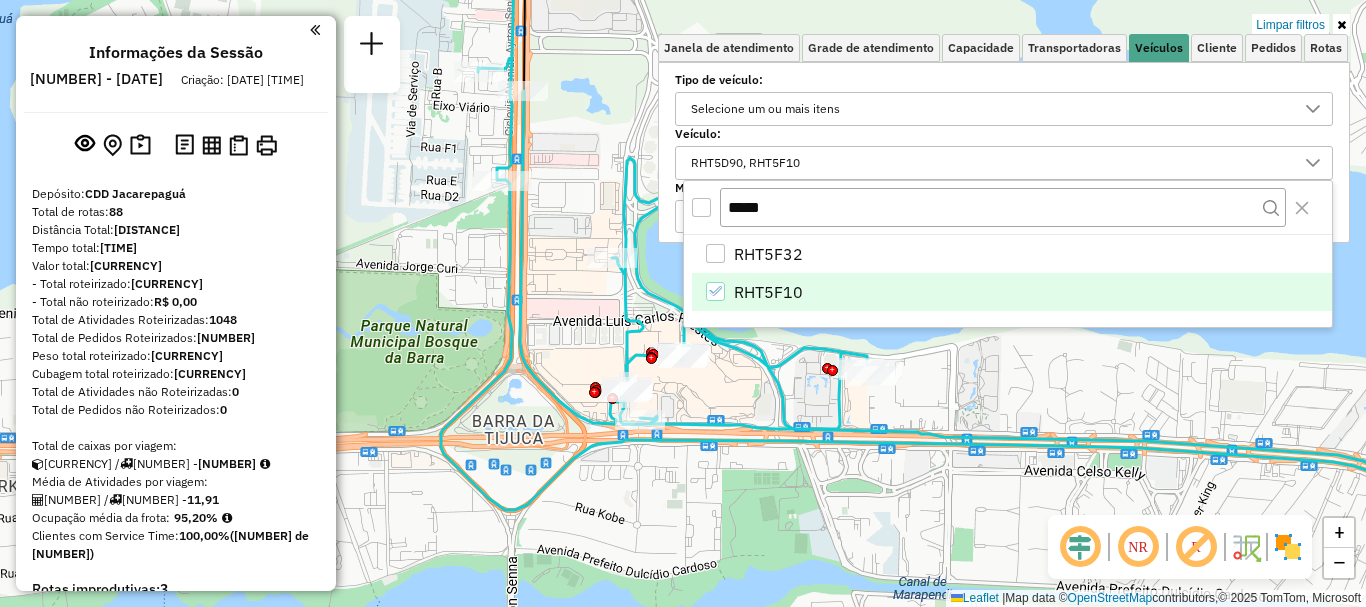 click on "Limpar filtros Janela de atendimento Grade de atendimento Capacidade Transportadoras Veículos Cliente Pedidos  Rotas Selecione os dias de semana para filtrar as janelas de atendimento  Seg   Ter   Qua   Qui   Sex   Sáb   Dom  Informe o período da janela de atendimento: De: Até:  Filtrar exatamente a janela do cliente  Considerar janela de atendimento padrão  Selecione os dias de semana para filtrar as grades de atendimento  Seg   Ter   Qua   Qui   Sex   Sáb   Dom   Considerar clientes sem dia de atendimento cadastrado  Clientes fora do dia de atendimento selecionado Filtrar as atividades entre os valores definidos abaixo:  Peso mínimo:   Peso máximo:   Cubagem mínima:   Cubagem máxima:   De:   Até:  Filtrar as atividades entre o tempo de atendimento definido abaixo:  De:   Até:   Considerar capacidade total dos clientes não roteirizados Transportadora: Selecione um ou mais itens Tipo de veículo: Selecione um ou mais itens Veículo: RHT5D90, RHT5F10 Motorista: Selecione um ou mais itens Nome: De:" 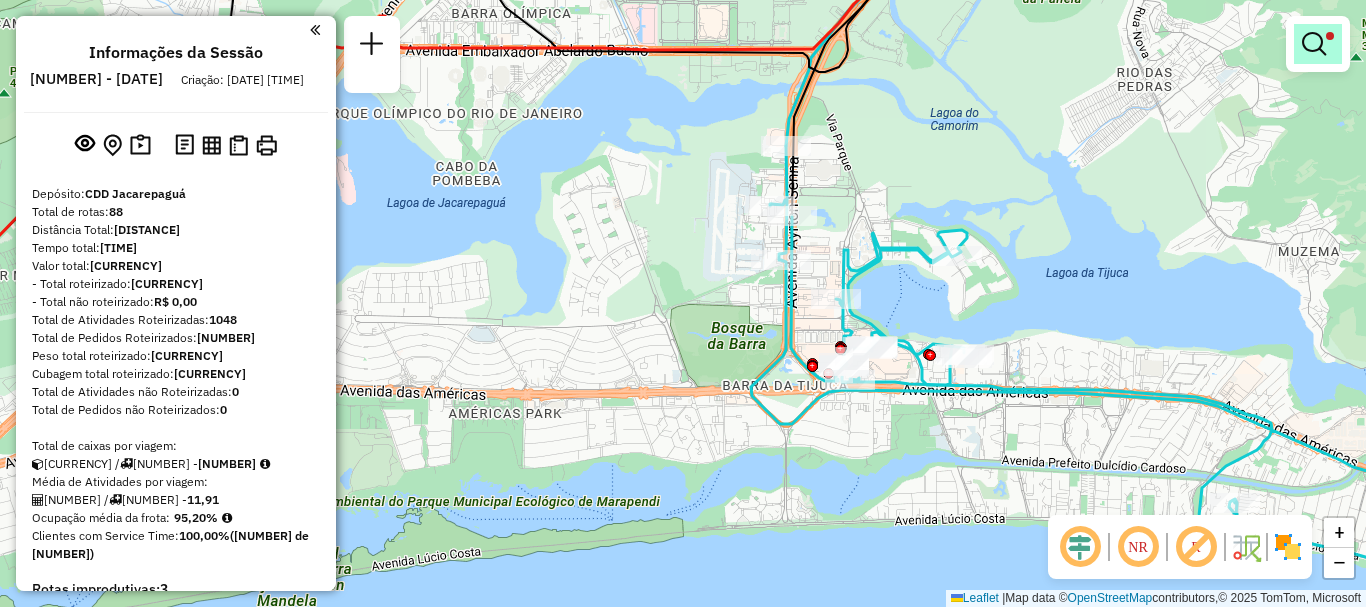 click at bounding box center (1318, 44) 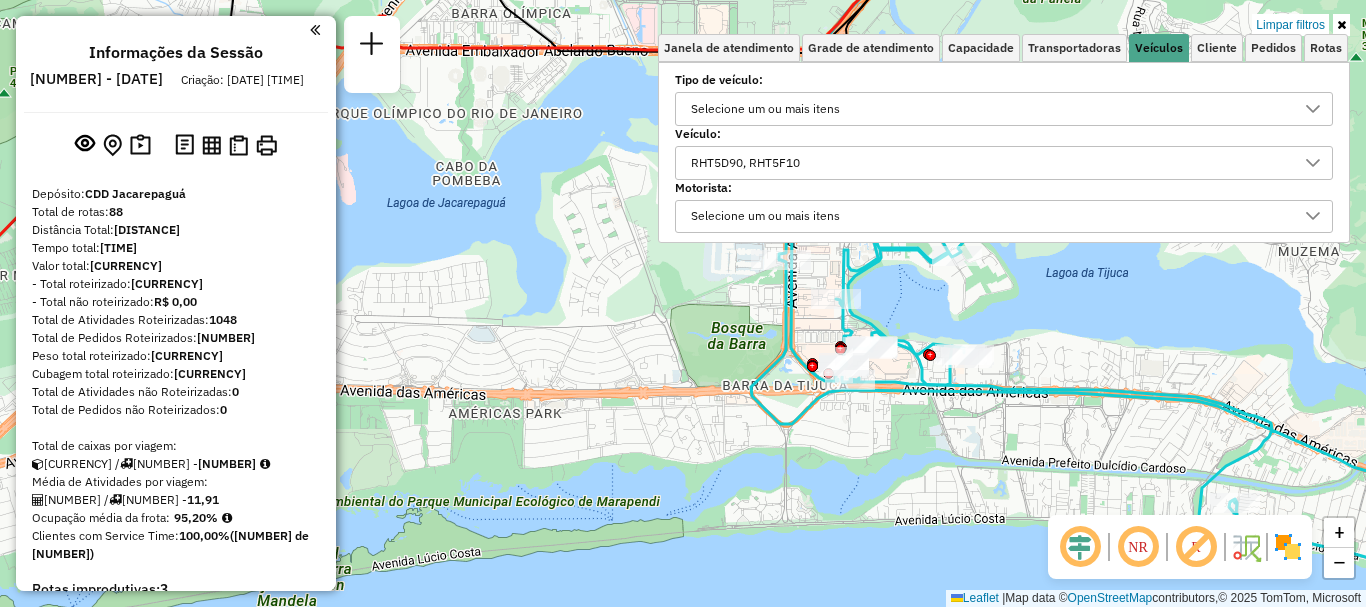 click on "RHT5D90, RHT5F10" at bounding box center (745, 163) 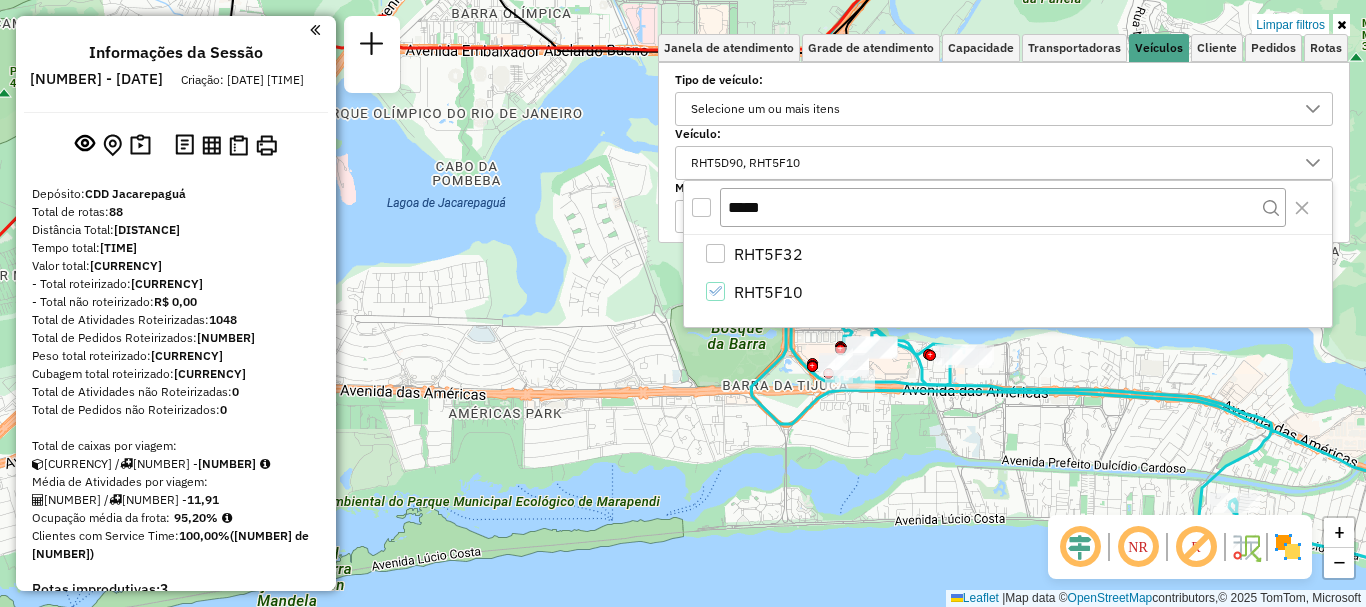 drag, startPoint x: 750, startPoint y: 156, endPoint x: 732, endPoint y: 153, distance: 18.248287 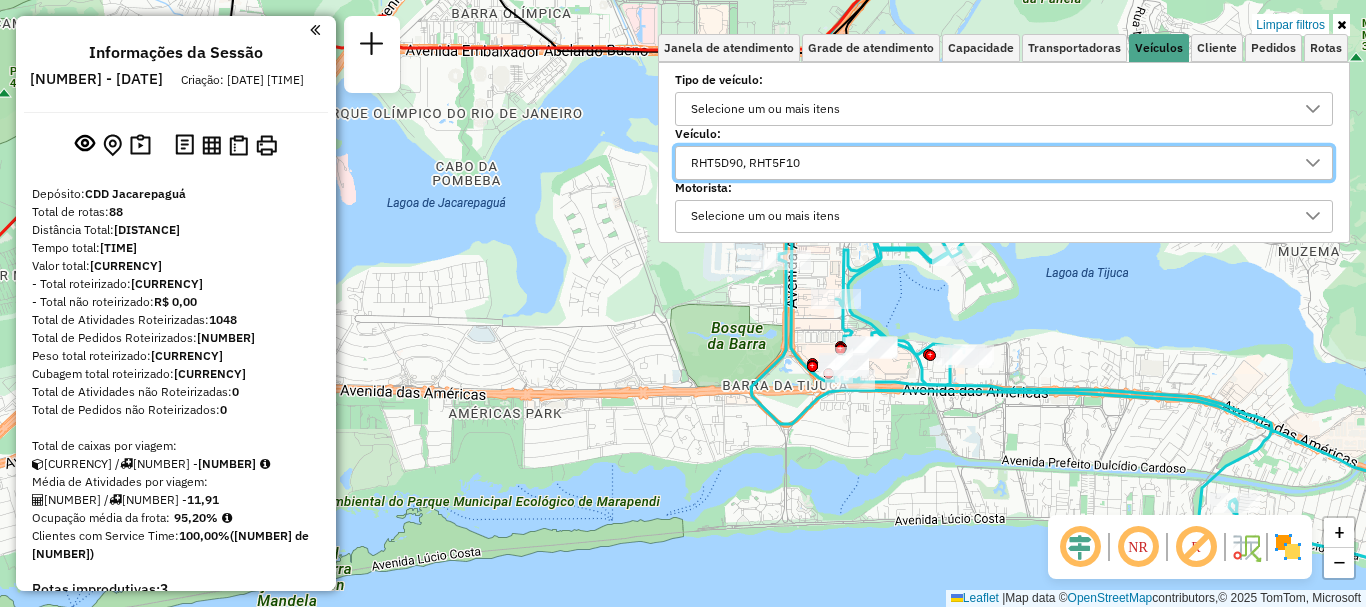 click on "RHT5D90, RHT5F10" at bounding box center [745, 163] 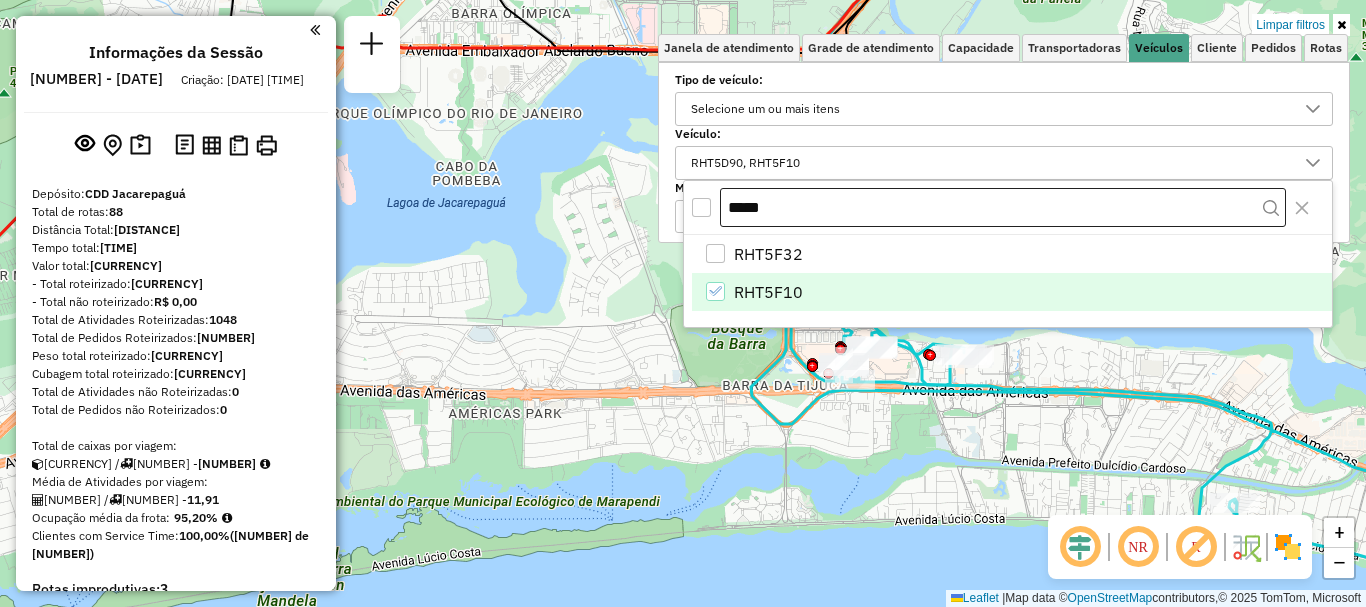click on "*****" at bounding box center (1003, 208) 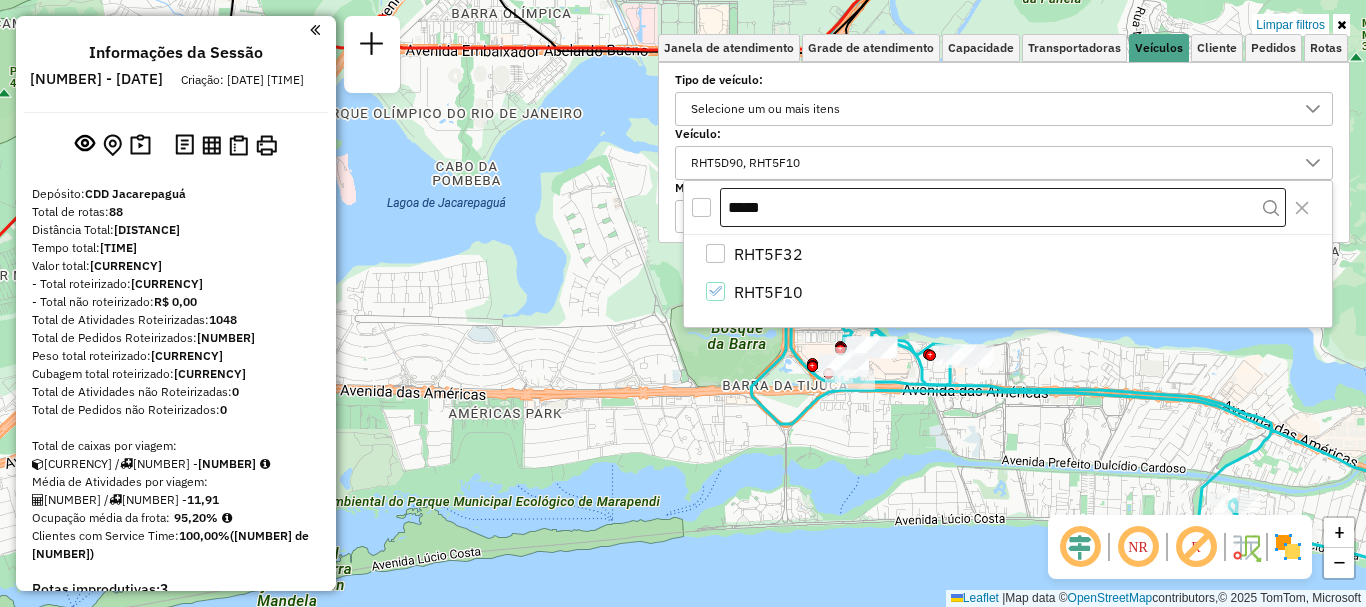 click on "*****" at bounding box center (1003, 208) 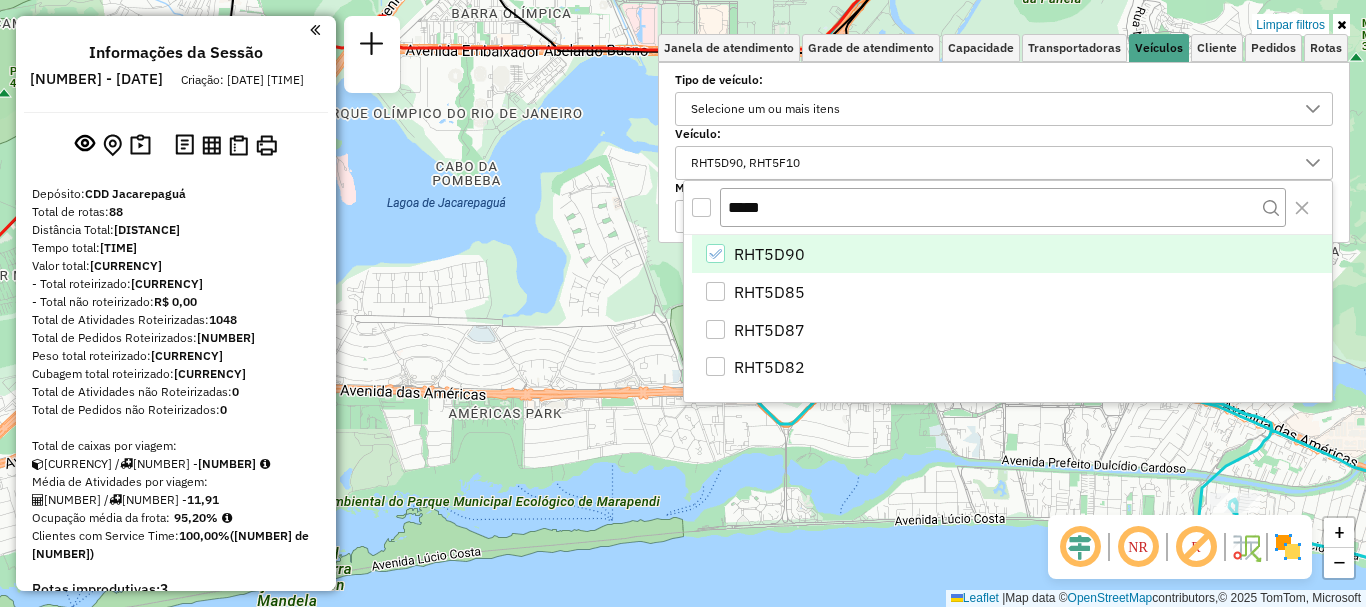 type on "*****" 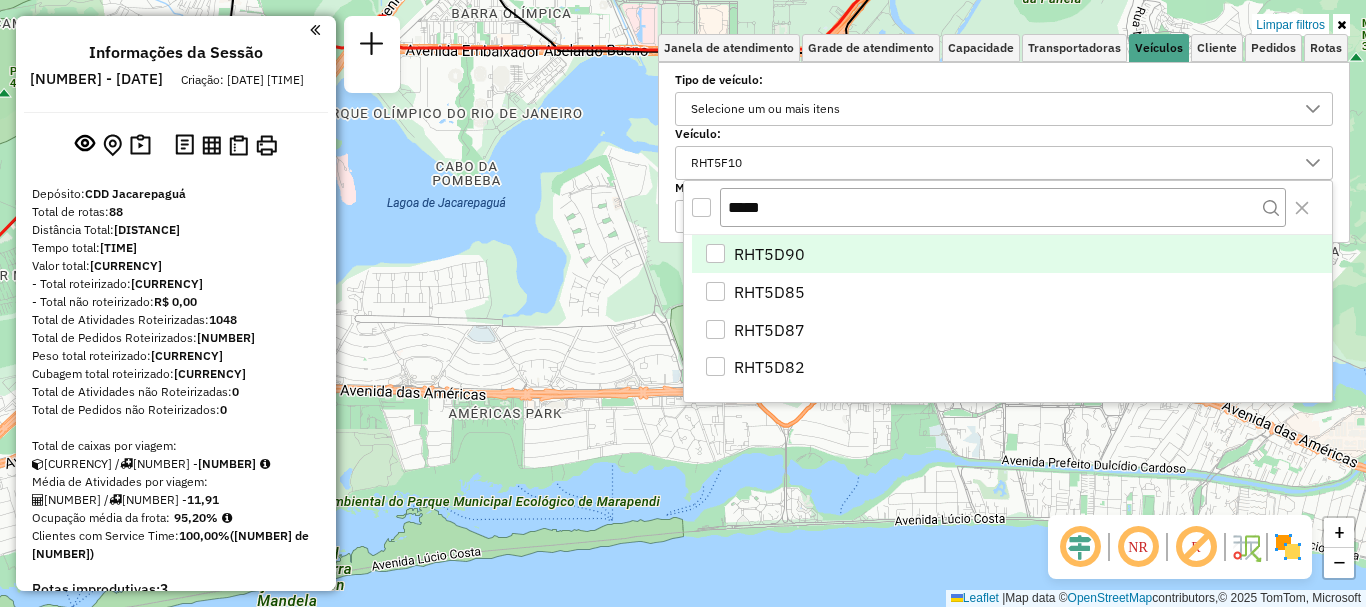 click on "Limpar filtros Janela de atendimento Grade de atendimento Capacidade Transportadoras Veículos Cliente Pedidos  Rotas Selecione os dias de semana para filtrar as janelas de atendimento  Seg   Ter   Qua   Qui   Sex   Sáb   Dom  Informe o período da janela de atendimento: De: Até:  Filtrar exatamente a janela do cliente  Considerar janela de atendimento padrão  Selecione os dias de semana para filtrar as grades de atendimento  Seg   Ter   Qua   Qui   Sex   Sáb   Dom   Considerar clientes sem dia de atendimento cadastrado  Clientes fora do dia de atendimento selecionado Filtrar as atividades entre os valores definidos abaixo:  Peso mínimo:   Peso máximo:   Cubagem mínima:   Cubagem máxima:   De:   Até:  Filtrar as atividades entre o tempo de atendimento definido abaixo:  De:   Até:   Considerar capacidade total dos clientes não roteirizados Transportadora: Selecione um ou mais itens Tipo de veículo: Selecione um ou mais itens Veículo: RHT5F10 Motorista: Selecione um ou mais itens Nome: Rótulo: De:" 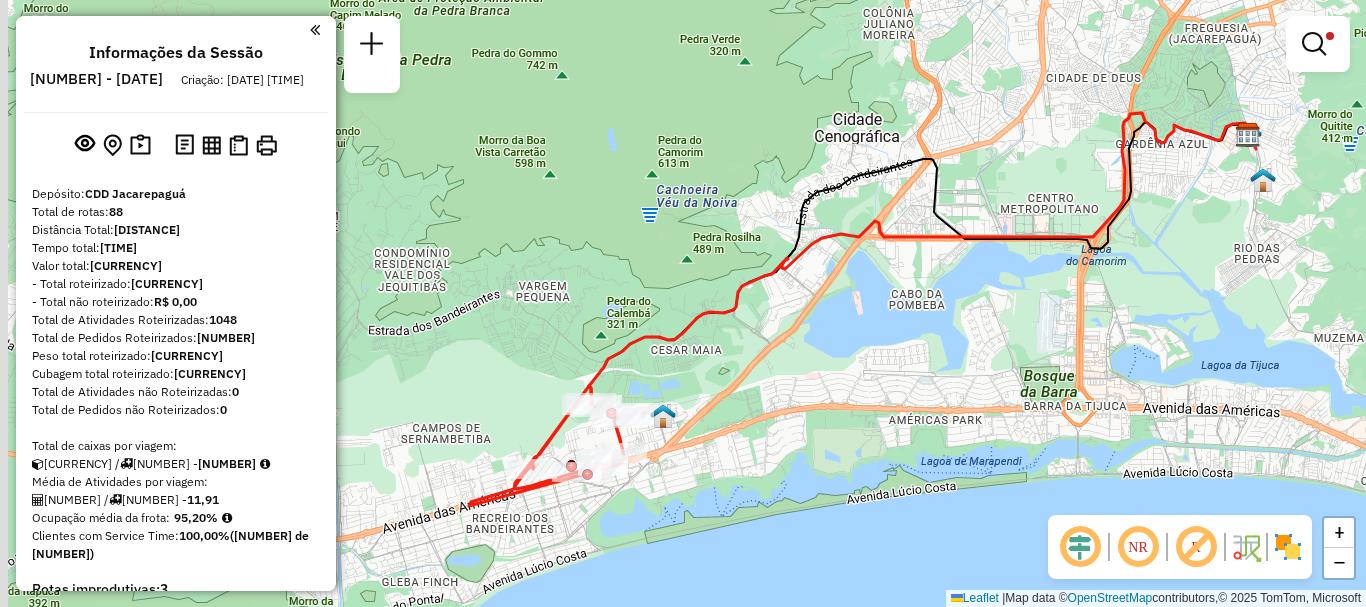 drag, startPoint x: 673, startPoint y: 201, endPoint x: 1026, endPoint y: 312, distance: 370.04053 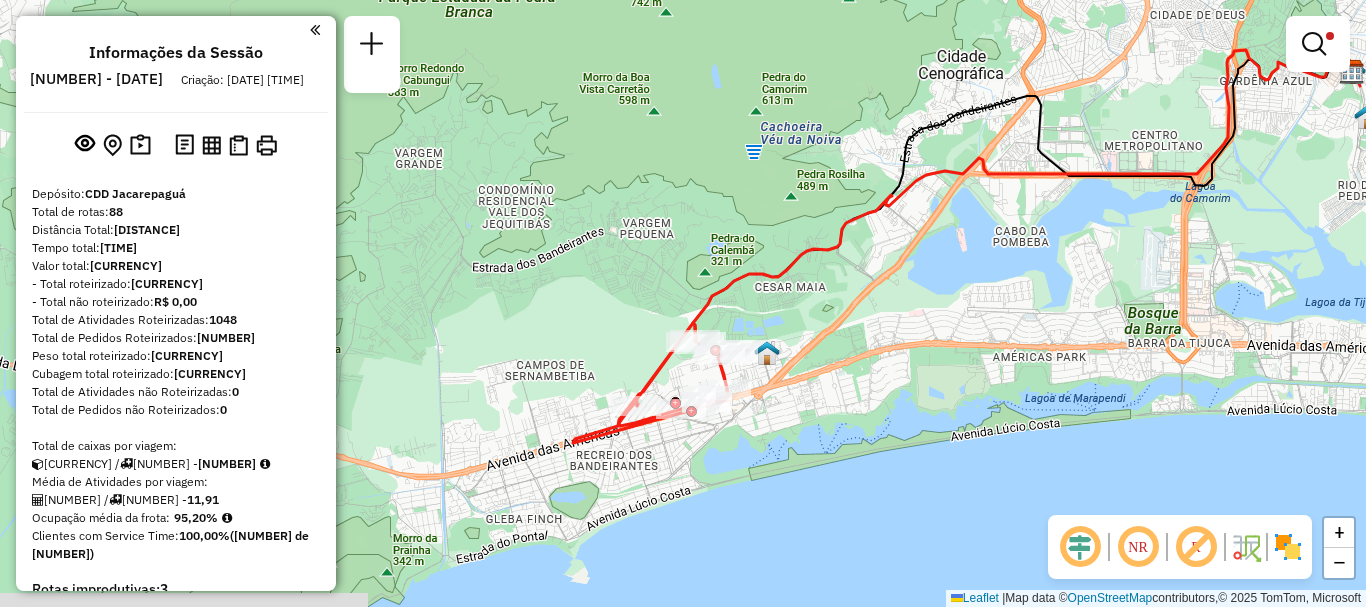 drag, startPoint x: 696, startPoint y: 441, endPoint x: 804, endPoint y: 374, distance: 127.09445 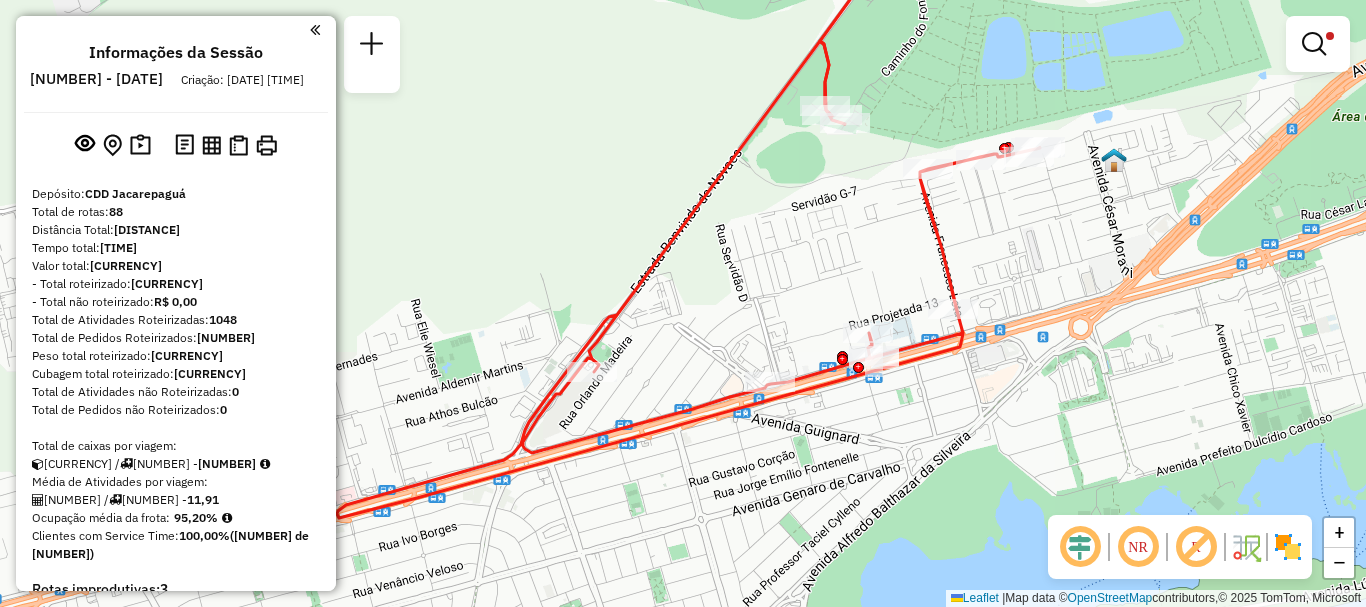 drag, startPoint x: 681, startPoint y: 345, endPoint x: 1070, endPoint y: 288, distance: 393.1539 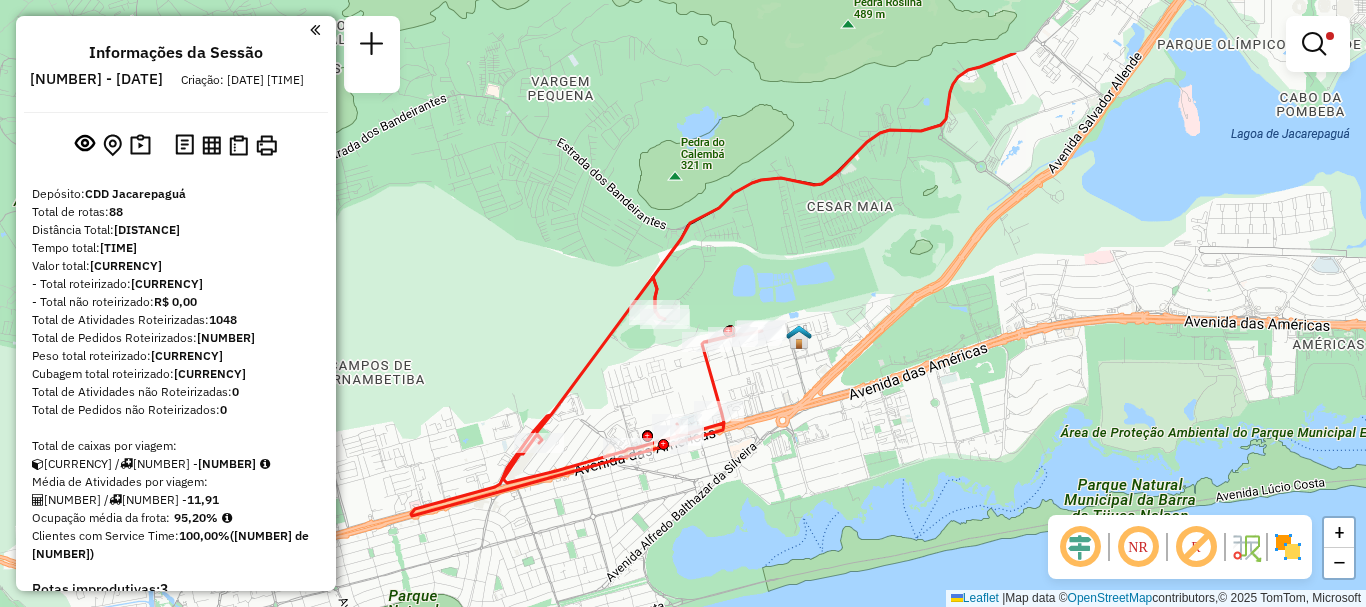 drag, startPoint x: 1072, startPoint y: 286, endPoint x: 780, endPoint y: 400, distance: 313.4645 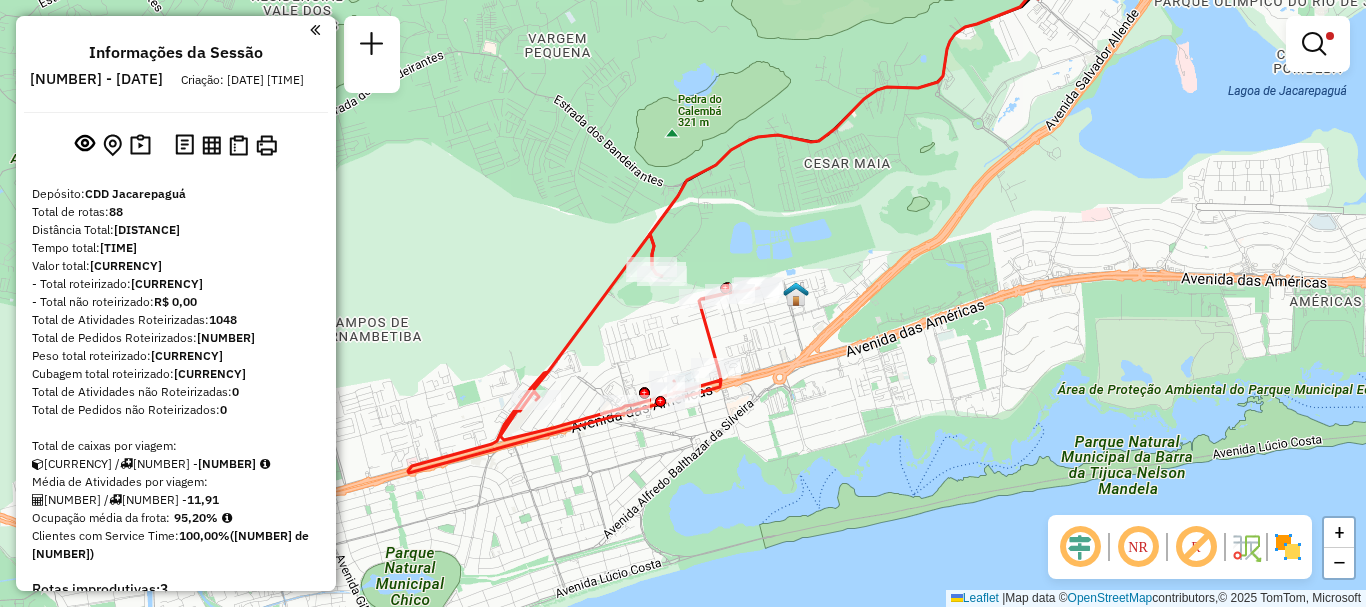drag, startPoint x: 997, startPoint y: 305, endPoint x: 994, endPoint y: 262, distance: 43.104523 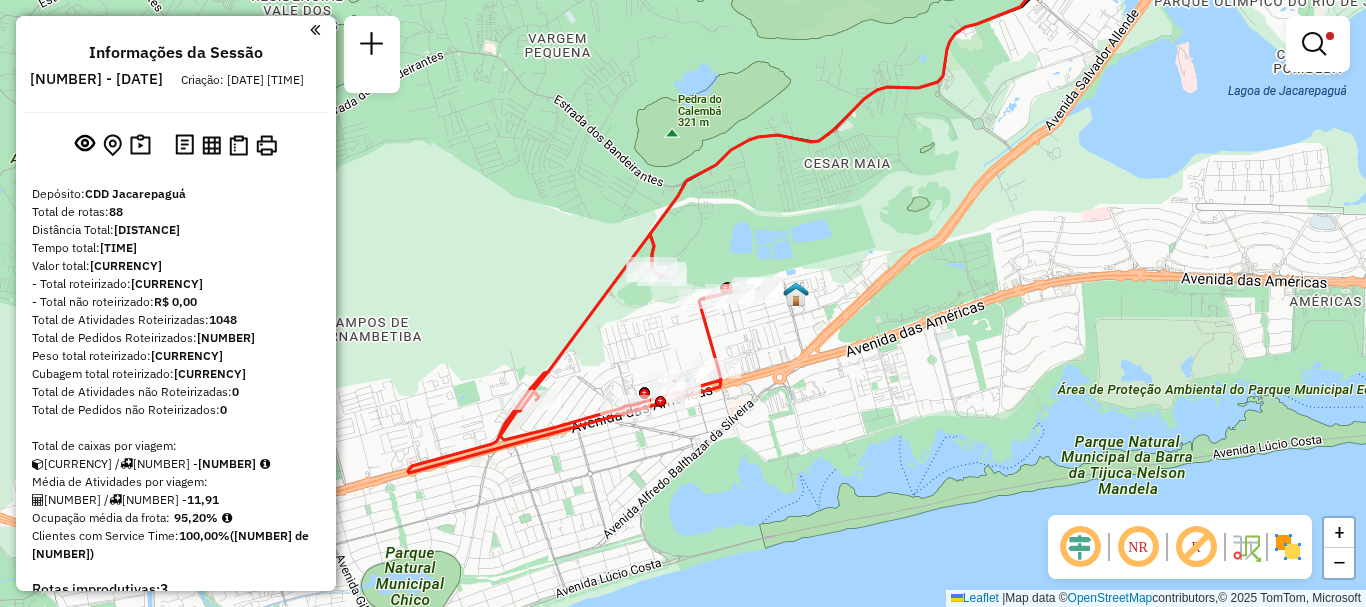 click at bounding box center (1330, 36) 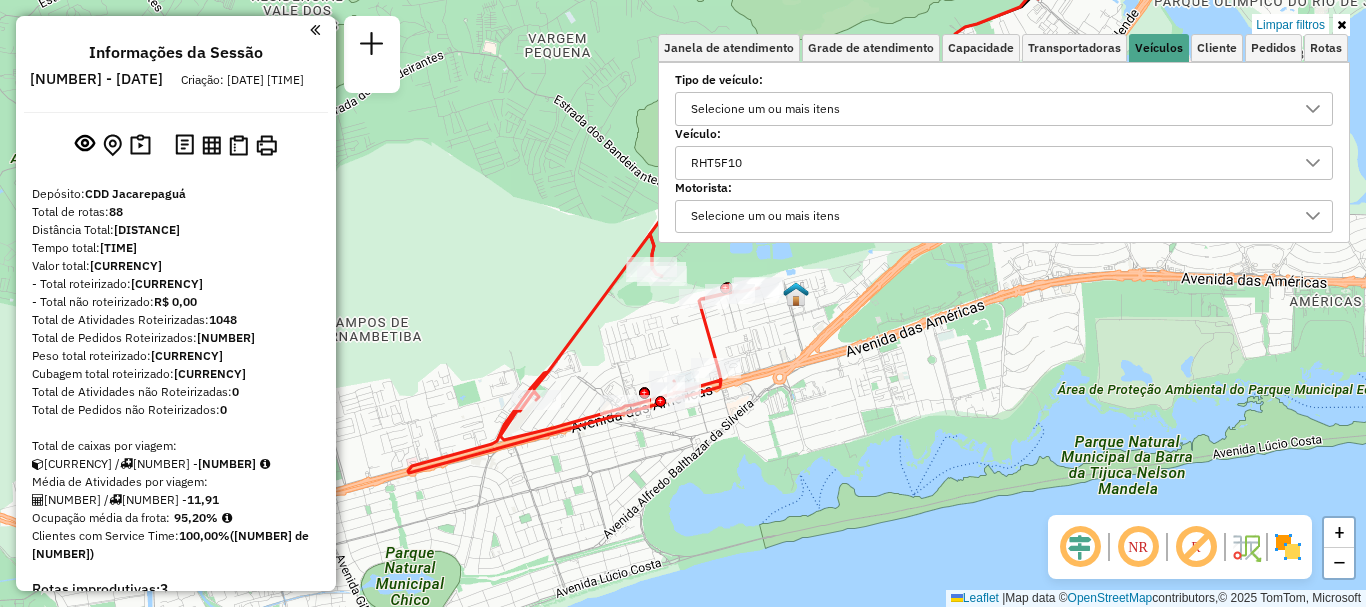 click on "RHT5F10" at bounding box center (716, 163) 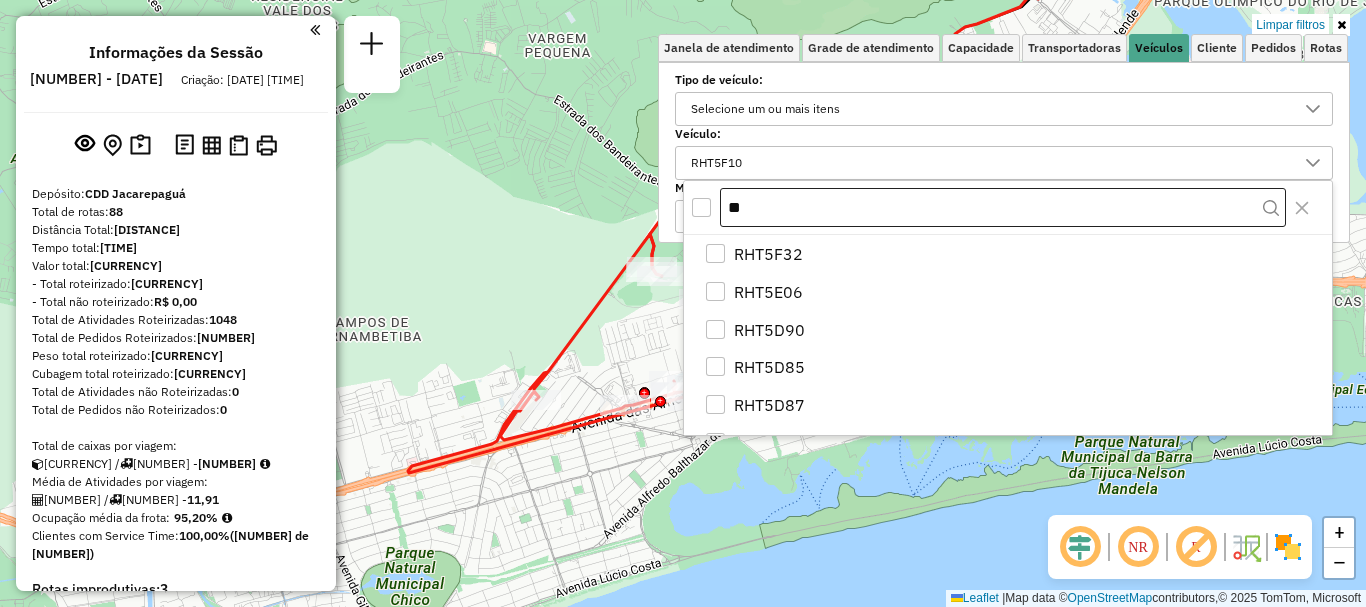 type on "*" 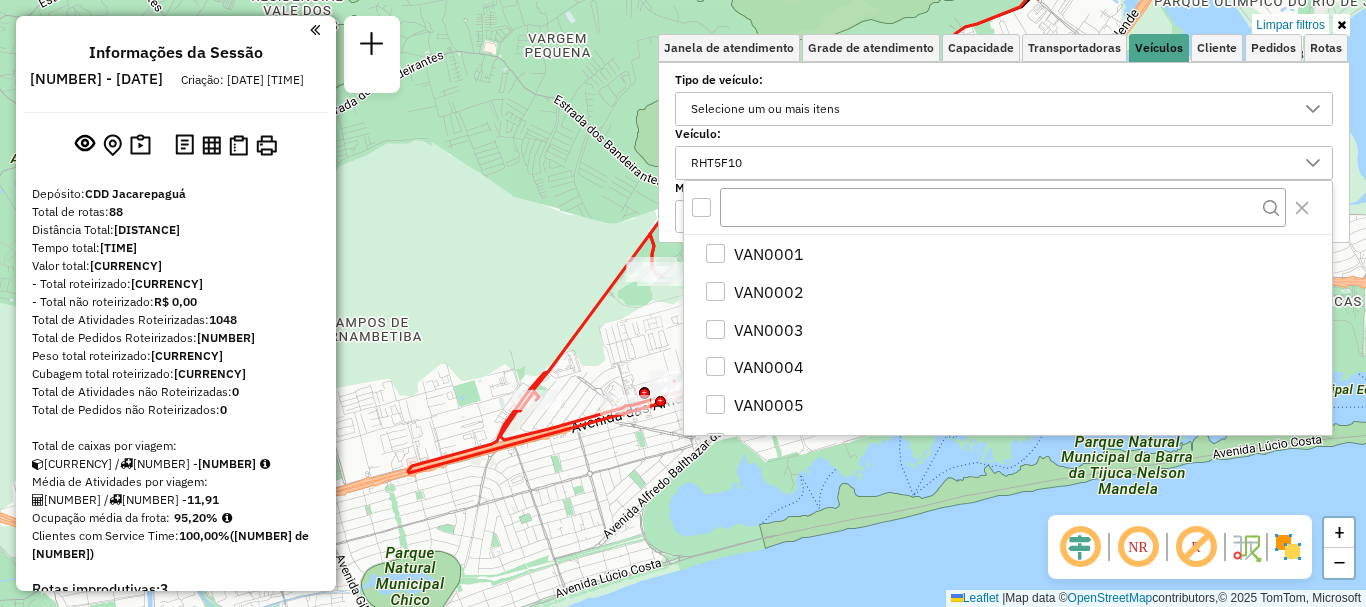 type 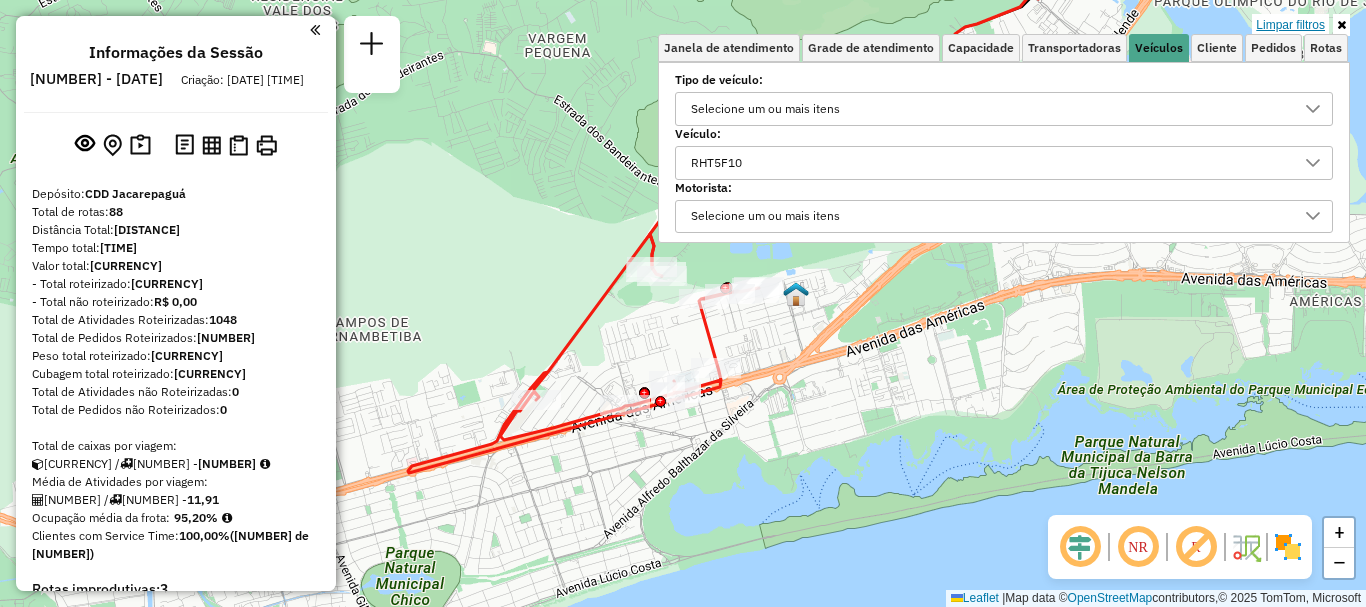 click on "Limpar filtros" at bounding box center (1290, 25) 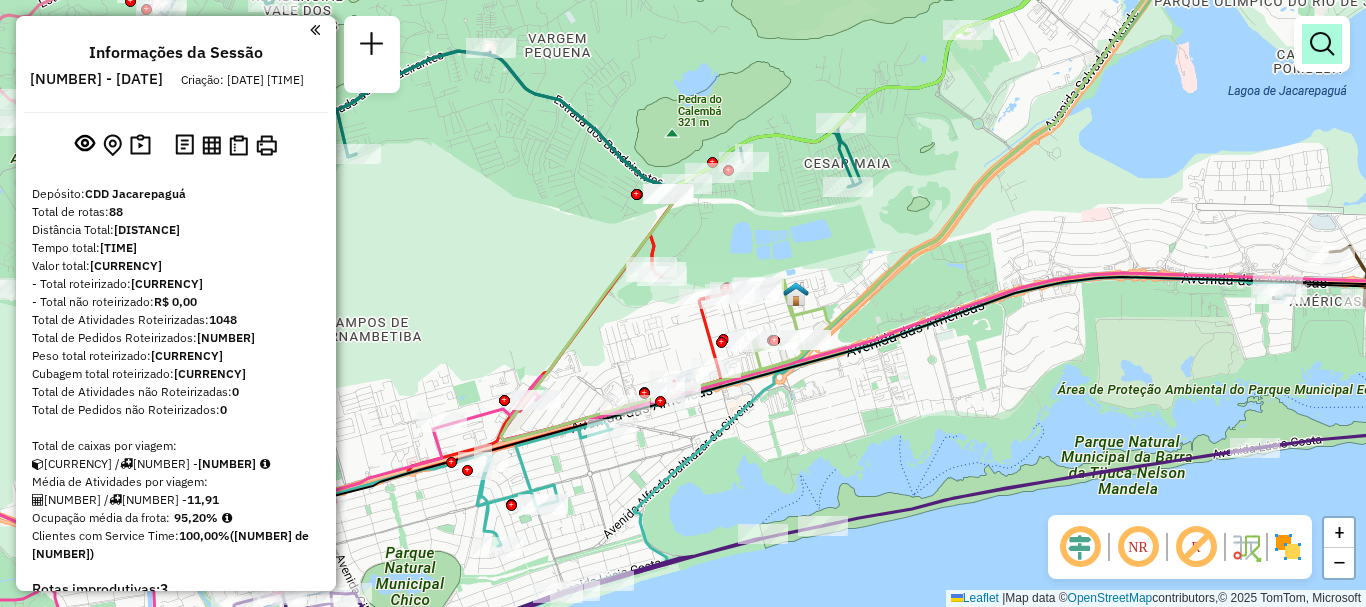 click at bounding box center [1322, 44] 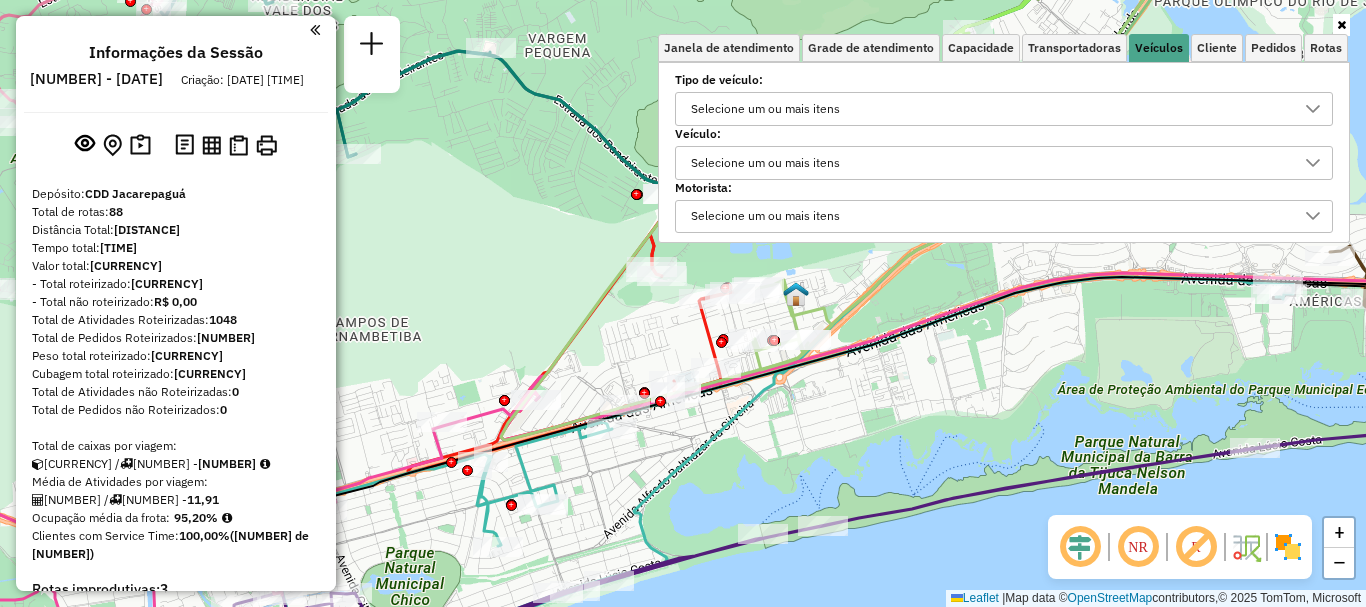 click on "Selecione um ou mais itens" at bounding box center (765, 163) 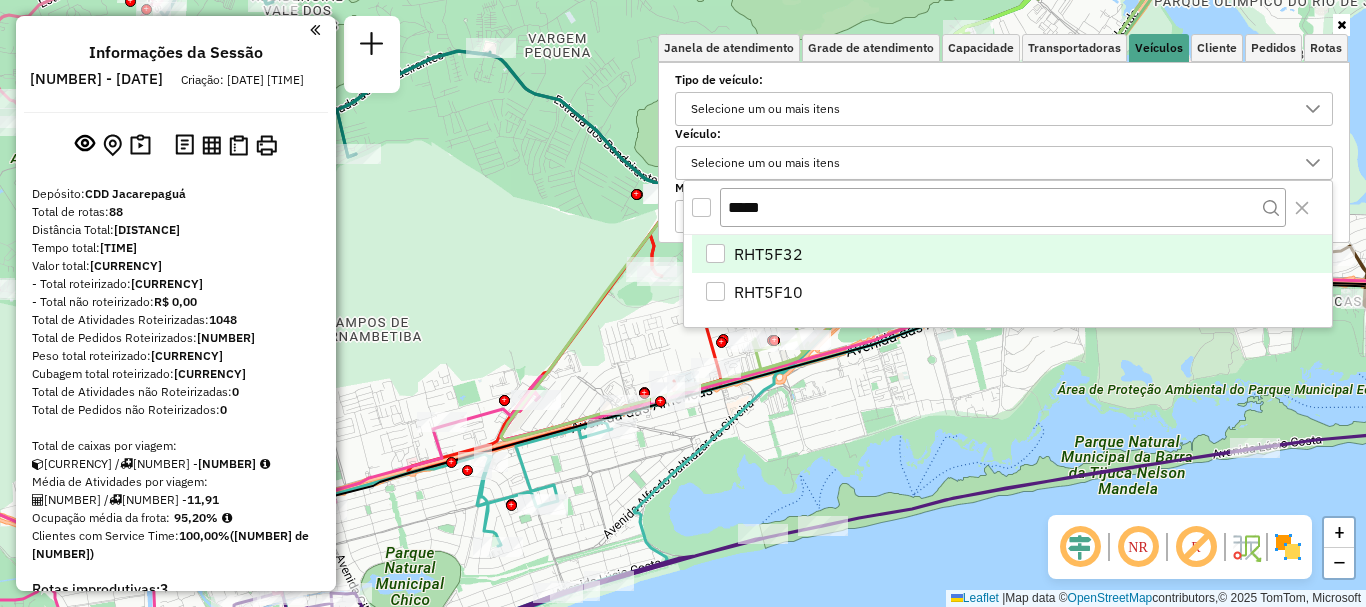 type on "*****" 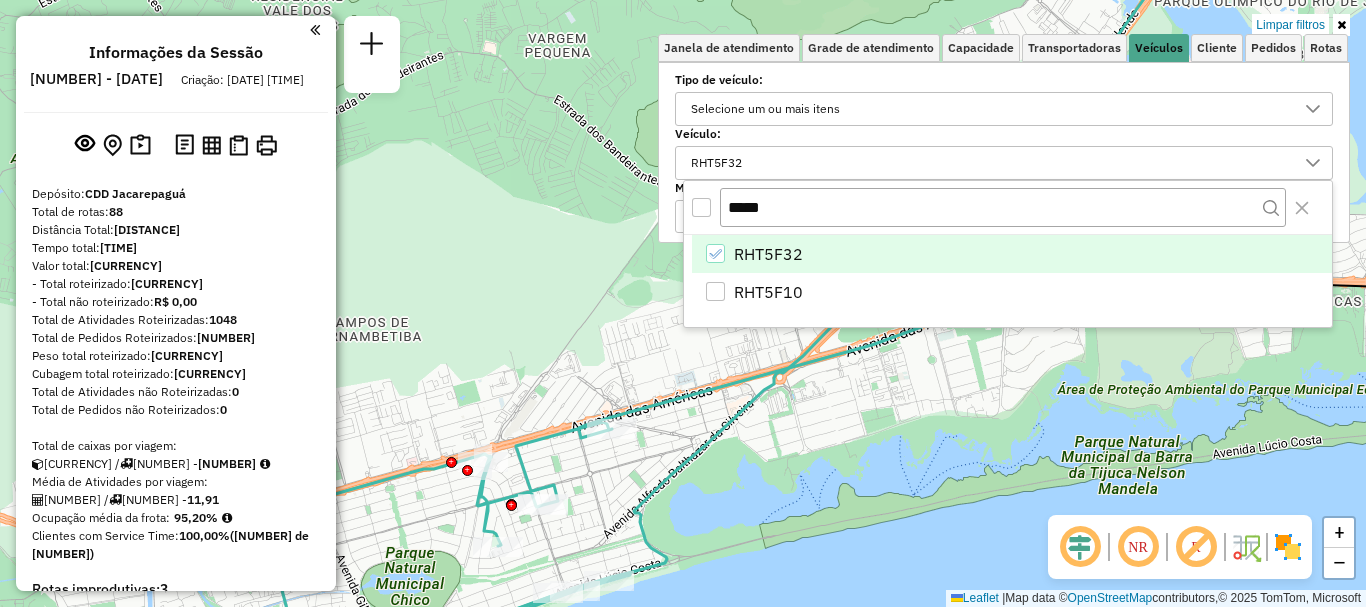 click on "Limpar filtros Janela de atendimento Grade de atendimento Capacidade Transportadoras Veículos Cliente Pedidos  Rotas Selecione os dias de semana para filtrar as janelas de atendimento  Seg   Ter   Qua   Qui   Sex   Sáb   Dom  Informe o período da janela de atendimento: De: Até:  Filtrar exatamente a janela do cliente  Considerar janela de atendimento padrão  Selecione os dias de semana para filtrar as grades de atendimento  Seg   Ter   Qua   Qui   Sex   Sáb   Dom   Considerar clientes sem dia de atendimento cadastrado  Clientes fora do dia de atendimento selecionado Filtrar as atividades entre os valores definidos abaixo:  Peso mínimo:   Peso máximo:   Cubagem mínima:   Cubagem máxima:   De:   Até:  Filtrar as atividades entre o tempo de atendimento definido abaixo:  De:   Até:   Considerar capacidade total dos clientes não roteirizados Transportadora: Selecione um ou mais itens Tipo de veículo: Selecione um ou mais itens Veículo: RHT5F32 Motorista: Selecione um ou mais itens Nome: Rótulo: De:" 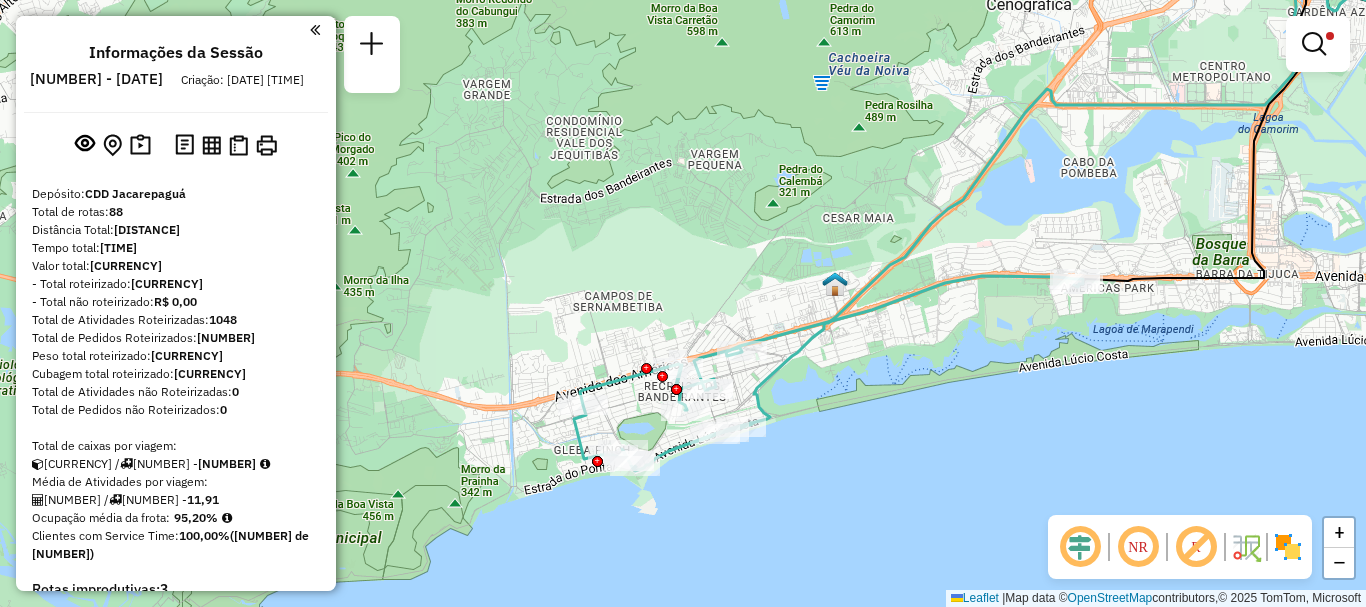drag, startPoint x: 911, startPoint y: 466, endPoint x: 928, endPoint y: 399, distance: 69.12308 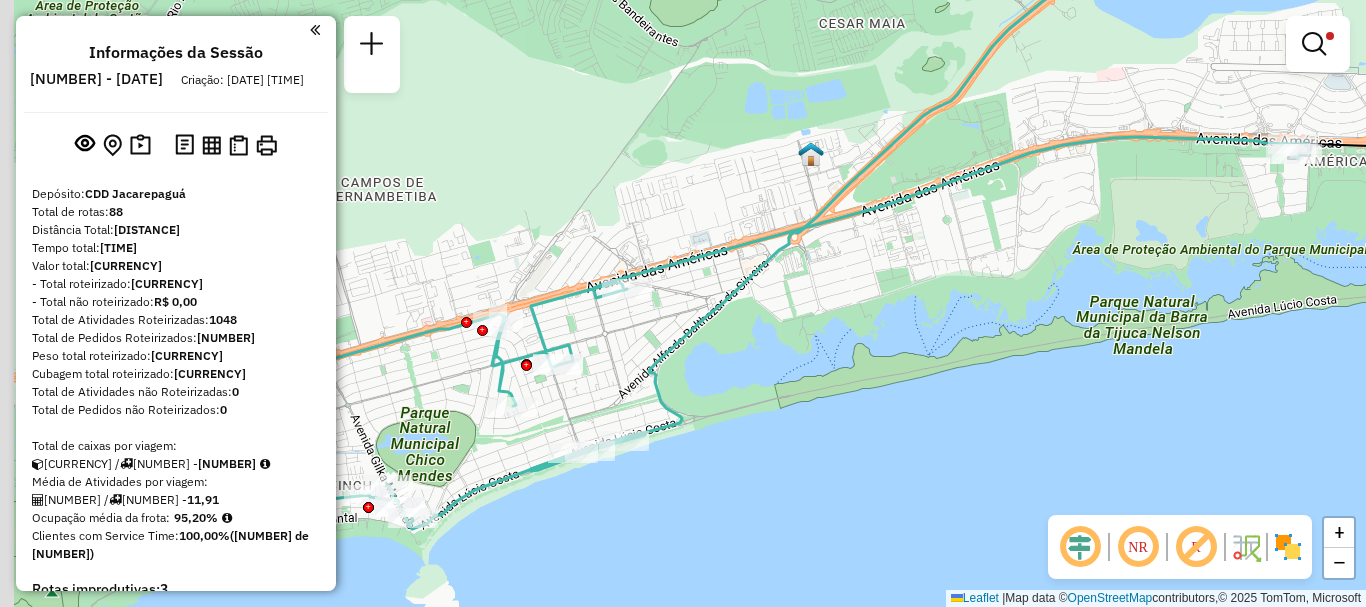 drag, startPoint x: 936, startPoint y: 395, endPoint x: 1014, endPoint y: 376, distance: 80.280754 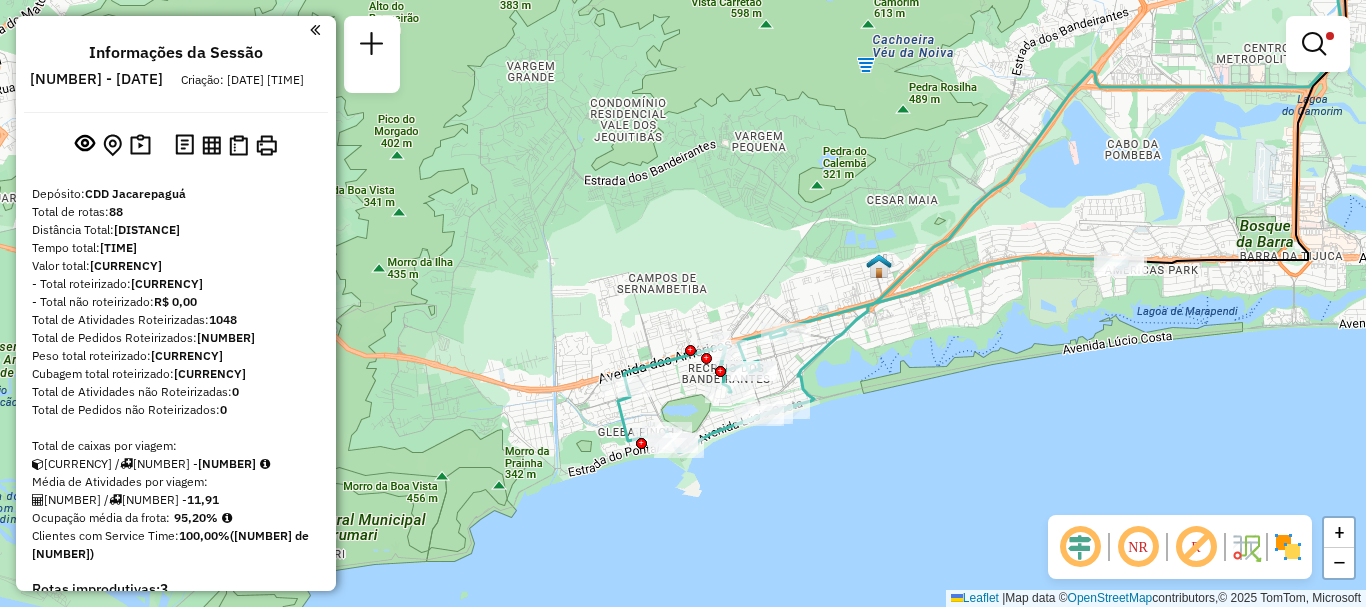drag, startPoint x: 976, startPoint y: 368, endPoint x: 942, endPoint y: 371, distance: 34.132095 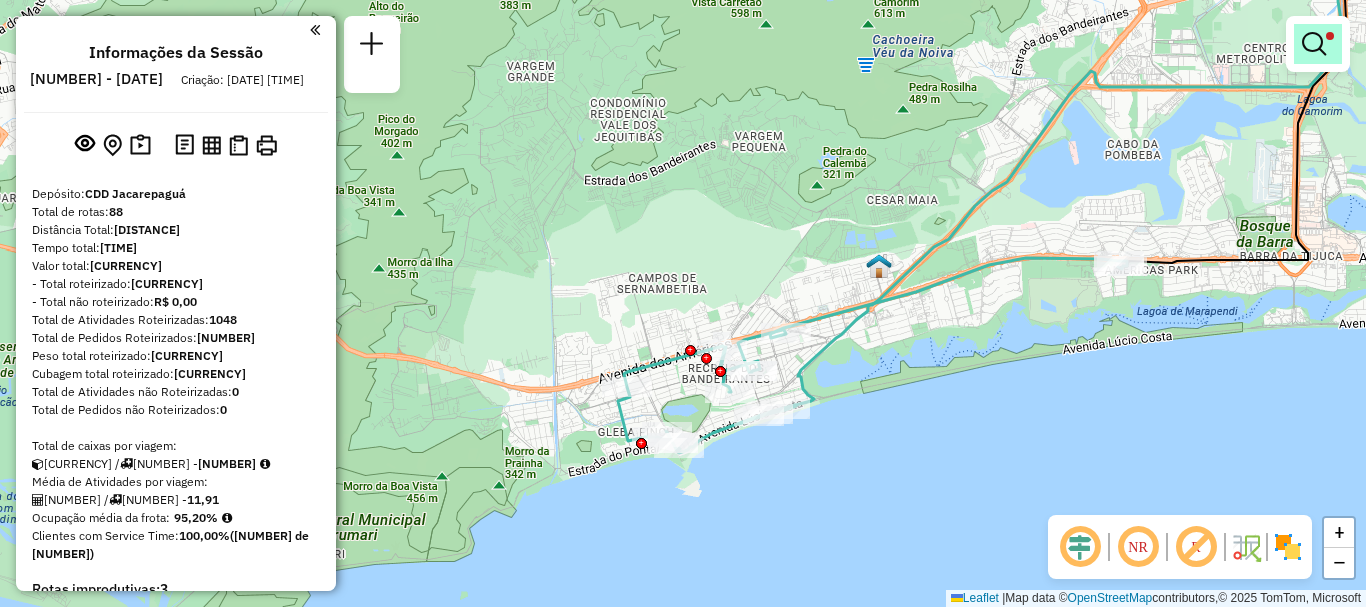 click at bounding box center [1314, 44] 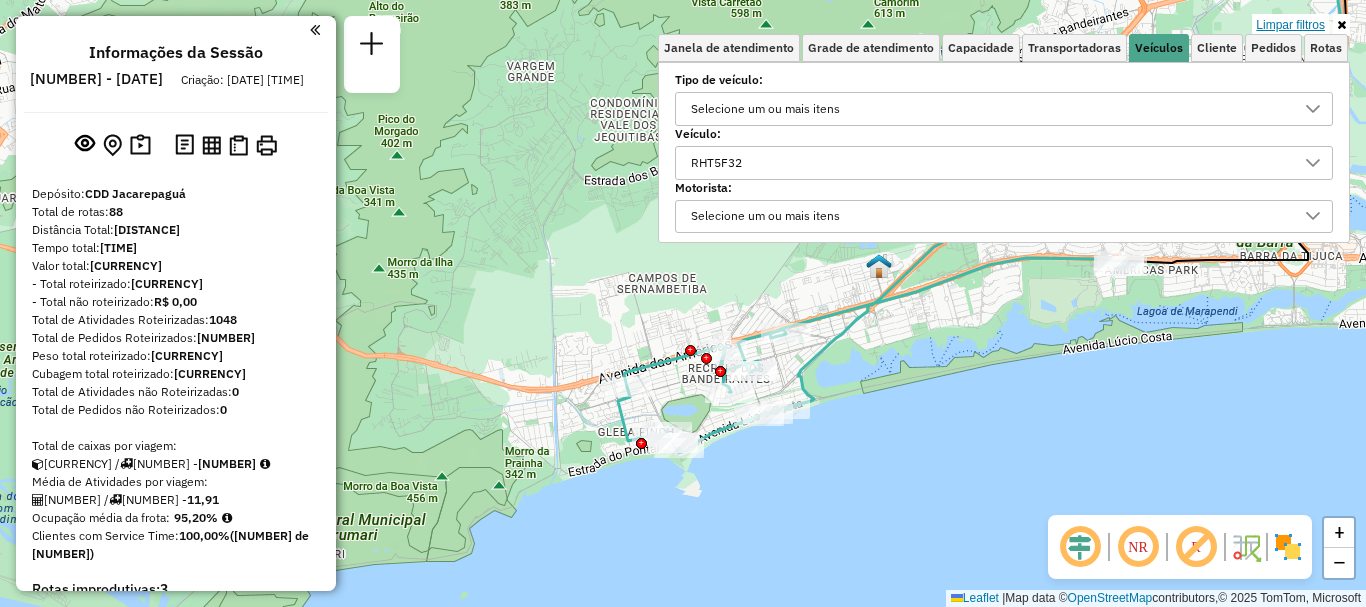 click on "Limpar filtros" at bounding box center (1290, 25) 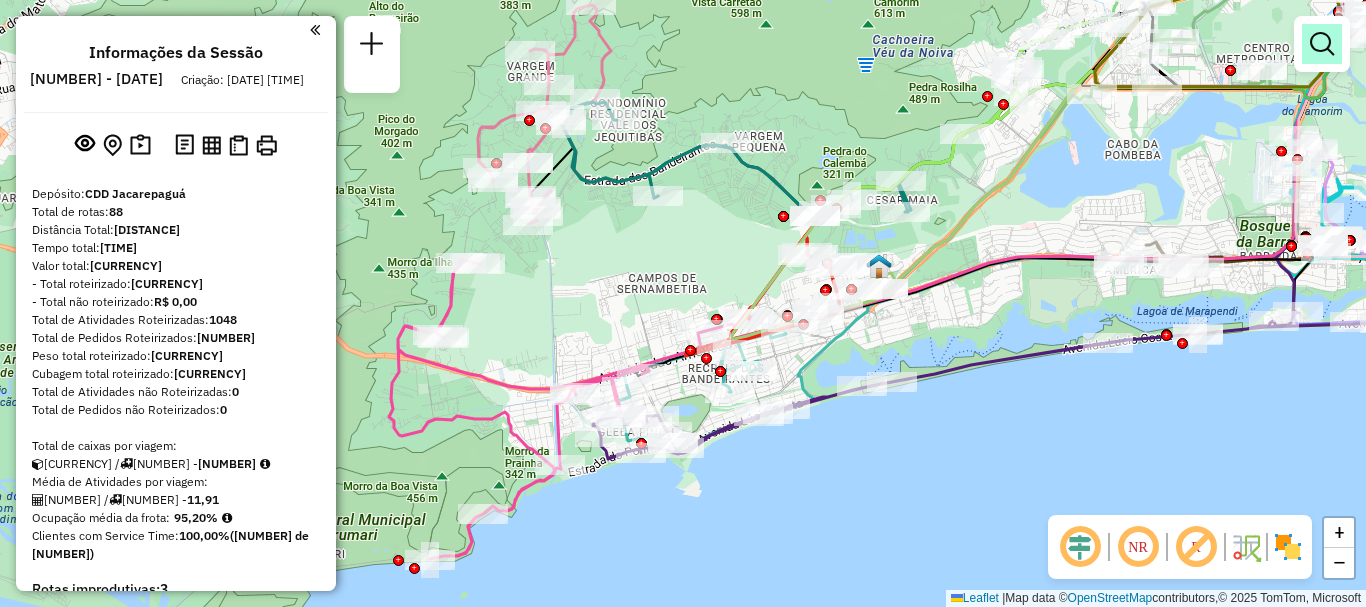 click at bounding box center [1322, 44] 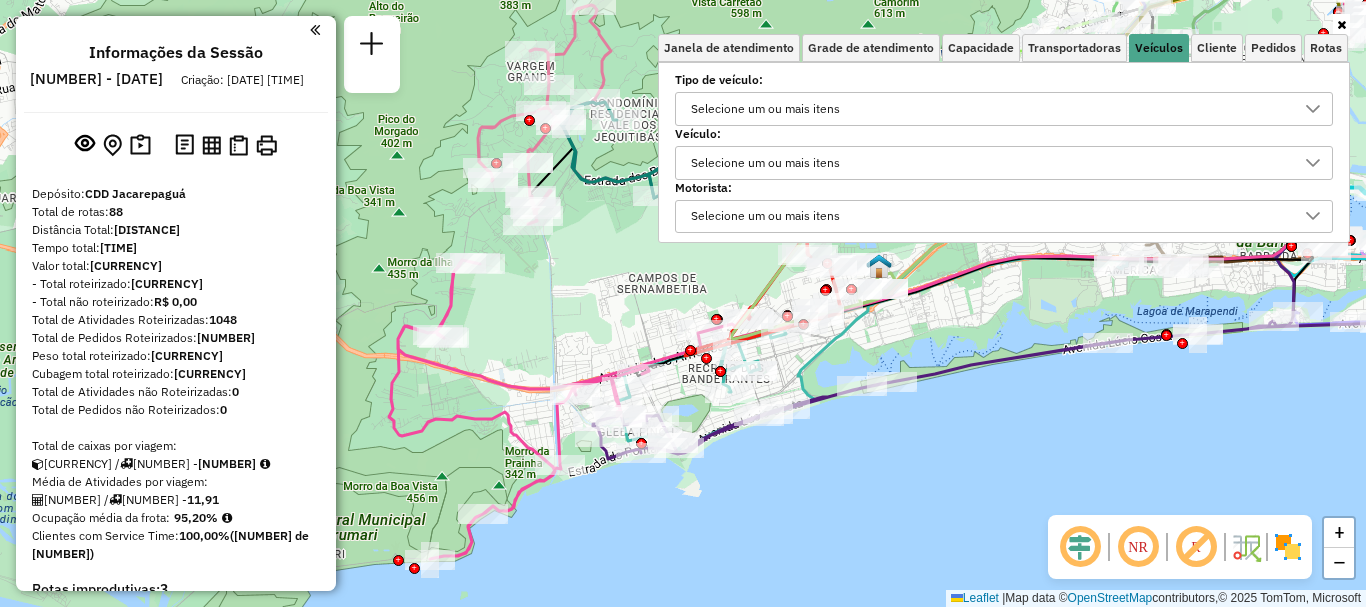 click on "Selecione um ou mais itens" at bounding box center [989, 163] 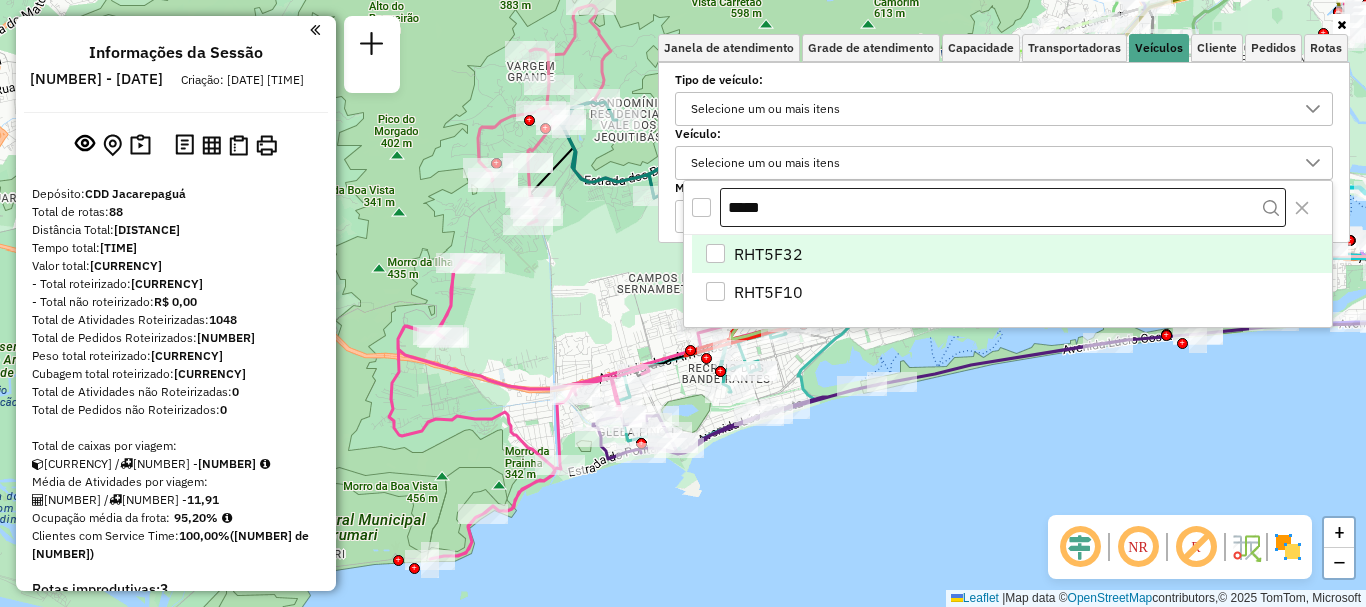 click on "*****" at bounding box center (1003, 208) 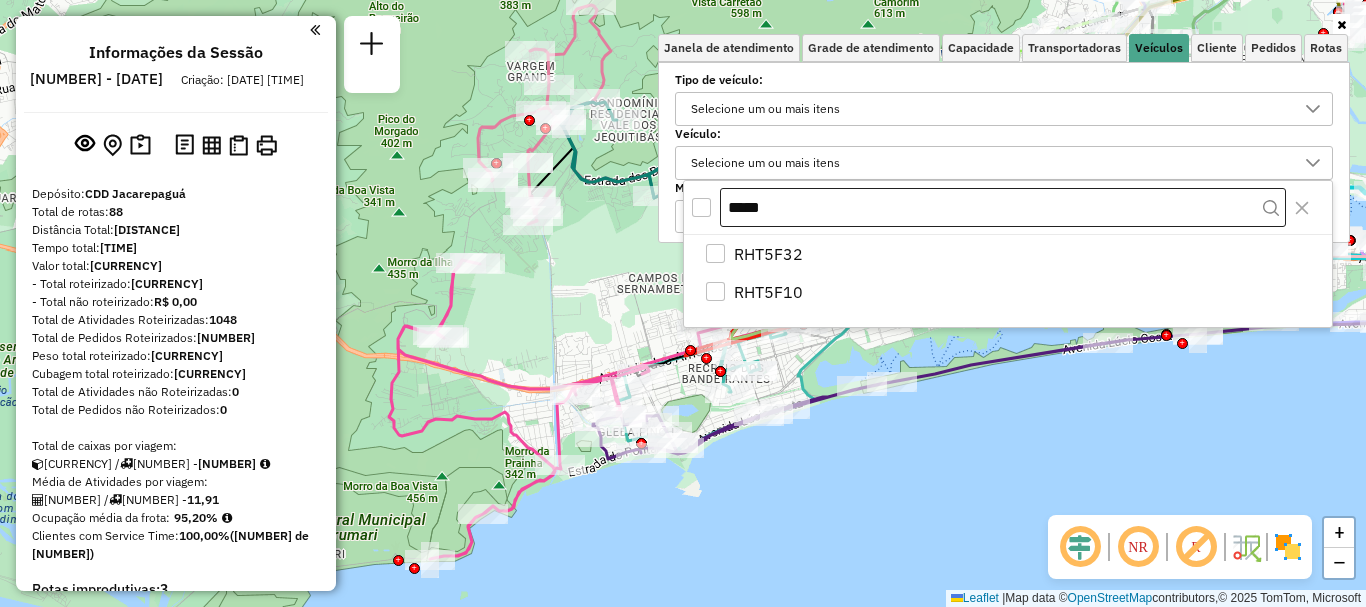 click on "*****" at bounding box center [1003, 208] 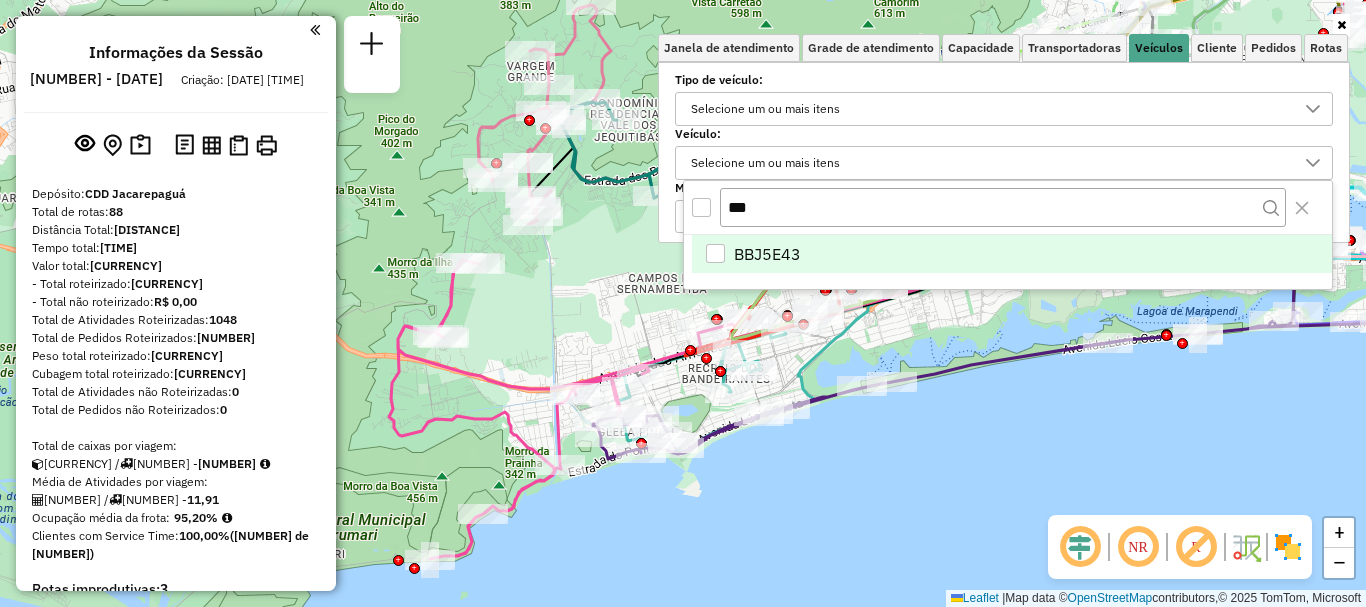 type on "***" 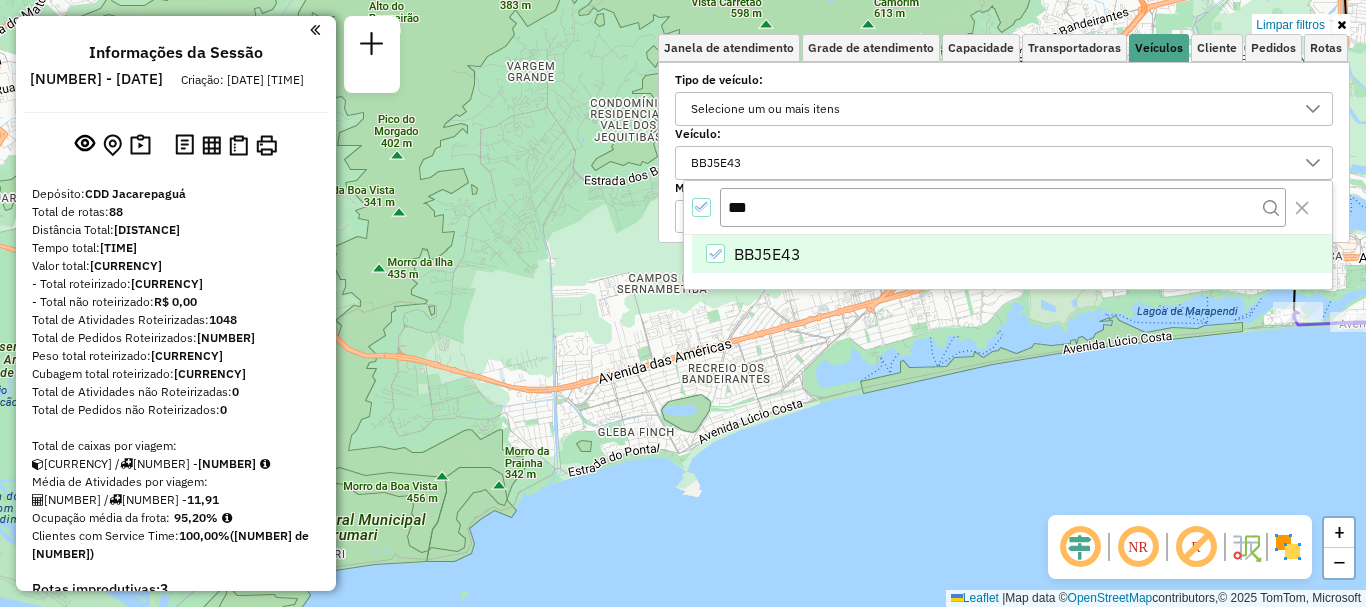 click on "Limpar filtros Janela de atendimento Grade de atendimento Capacidade Transportadoras Veículos Cliente Pedidos  Rotas Selecione os dias de semana para filtrar as janelas de atendimento  Seg   Ter   Qua   Qui   Sex   Sáb   Dom  Informe o período da janela de atendimento: De: Até:  Filtrar exatamente a janela do cliente  Considerar janela de atendimento padrão  Selecione os dias de semana para filtrar as grades de atendimento  Seg   Ter   Qua   Qui   Sex   Sáb   Dom   Considerar clientes sem dia de atendimento cadastrado  Clientes fora do dia de atendimento selecionado Filtrar as atividades entre os valores definidos abaixo:  Peso mínimo:   Peso máximo:   Cubagem mínima:   Cubagem máxima:   De:   Até:  Filtrar as atividades entre o tempo de atendimento definido abaixo:  De:   Até:   Considerar capacidade total dos clientes não roteirizados Transportadora: Selecione um ou mais itens Tipo de veículo: Selecione um ou mais itens Veículo: BBJ5E43 Motorista: Selecione um ou mais itens Nome: Rótulo: De:" 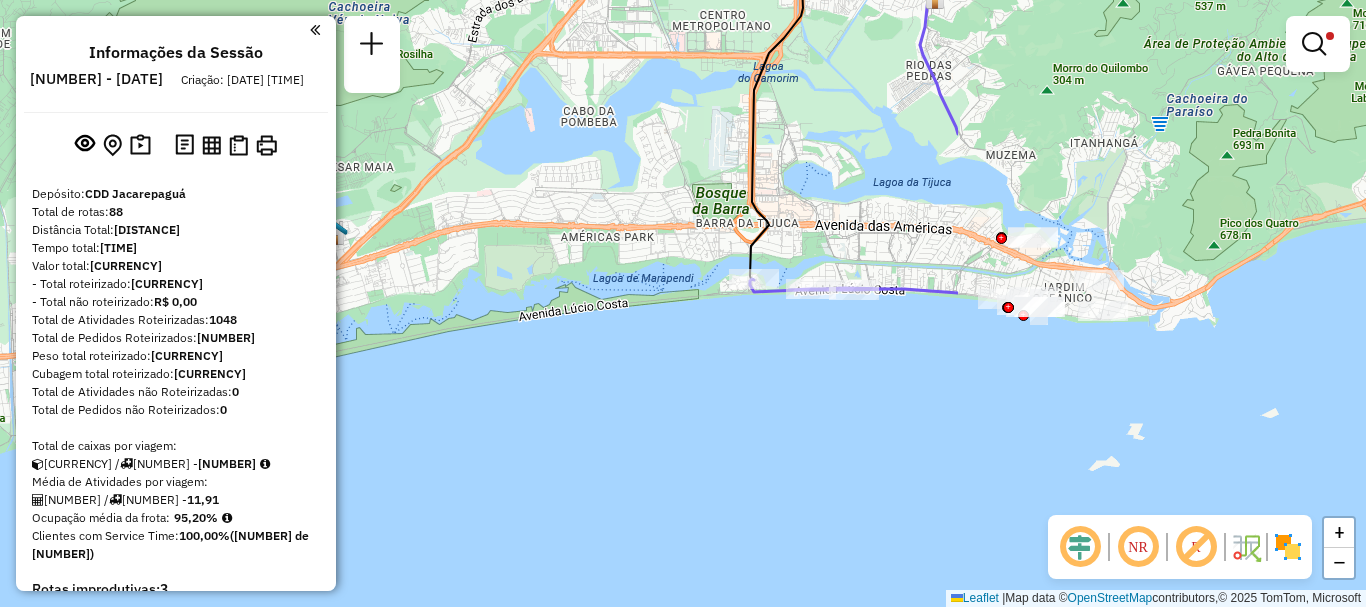drag, startPoint x: 1114, startPoint y: 365, endPoint x: 570, endPoint y: 332, distance: 545 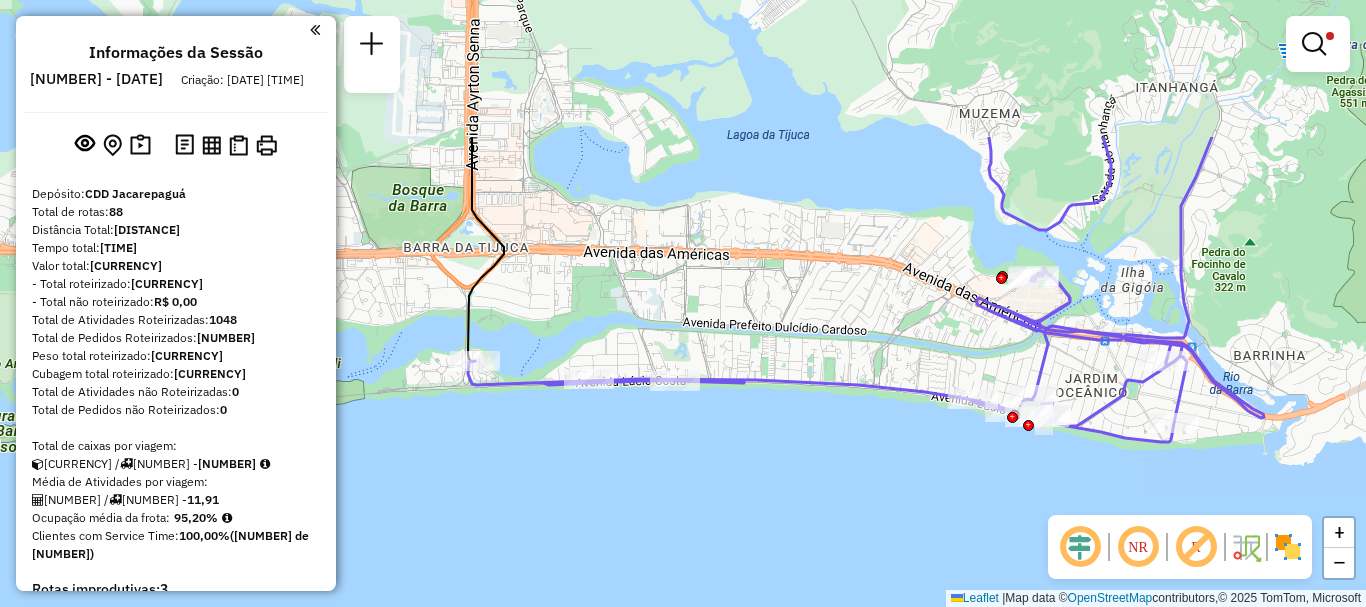 drag, startPoint x: 934, startPoint y: 243, endPoint x: 924, endPoint y: 441, distance: 198.25237 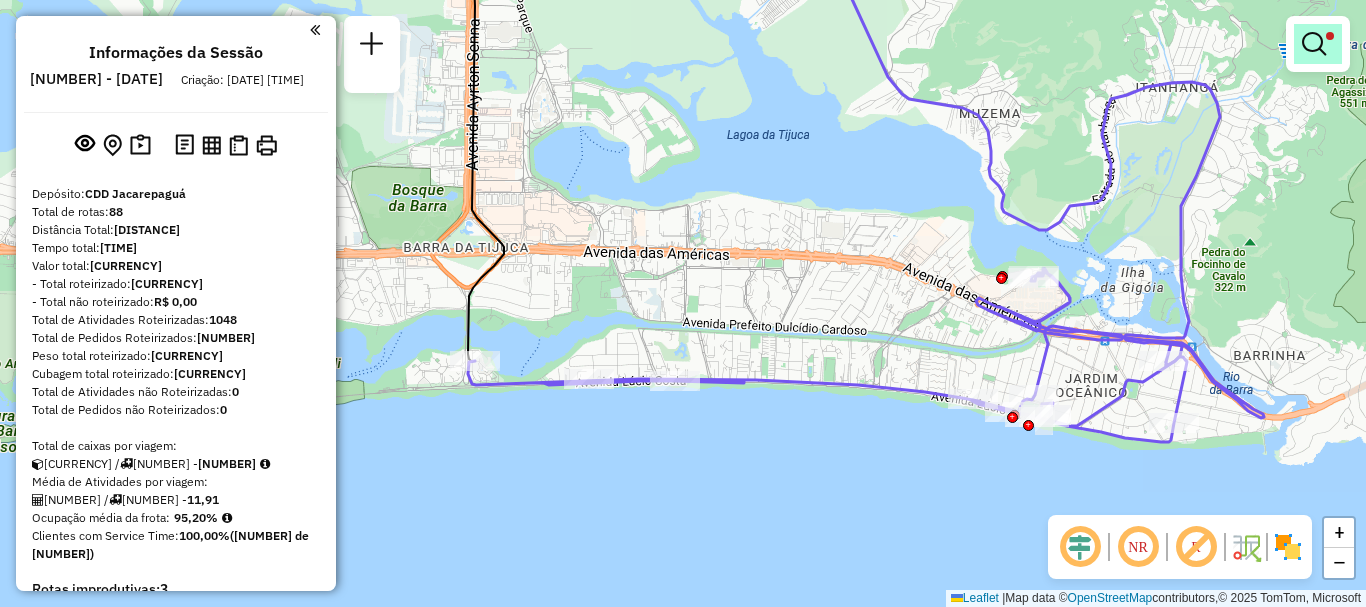 click at bounding box center [1318, 44] 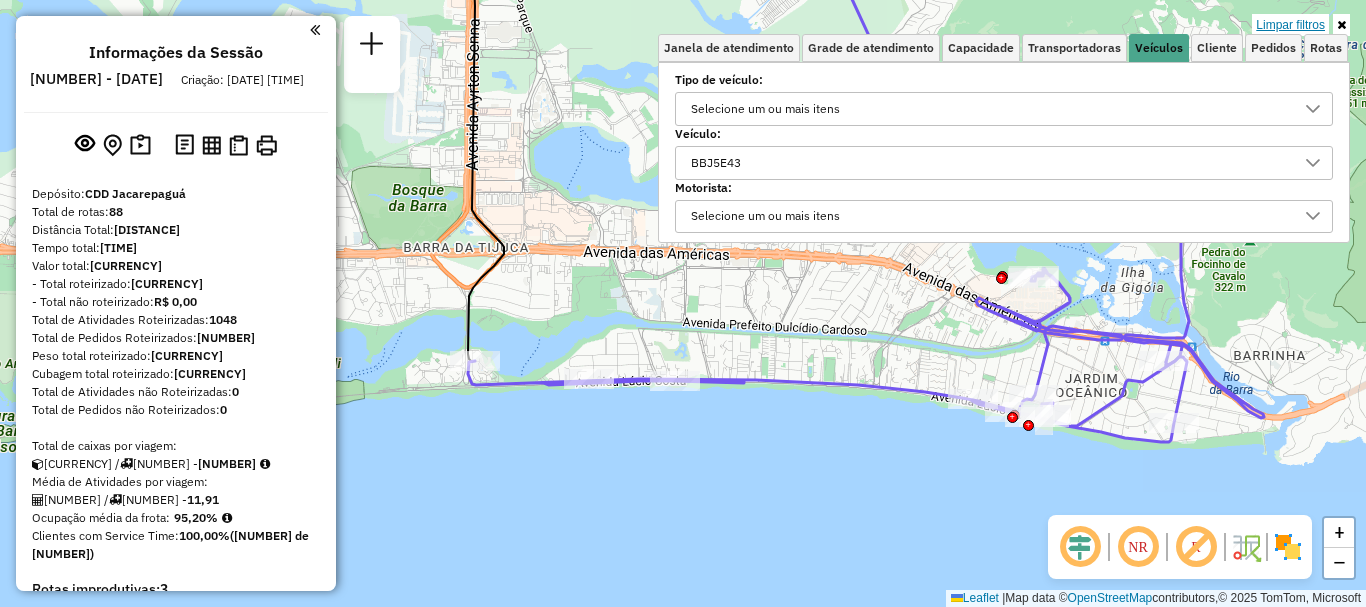 click on "Limpar filtros" at bounding box center [1290, 25] 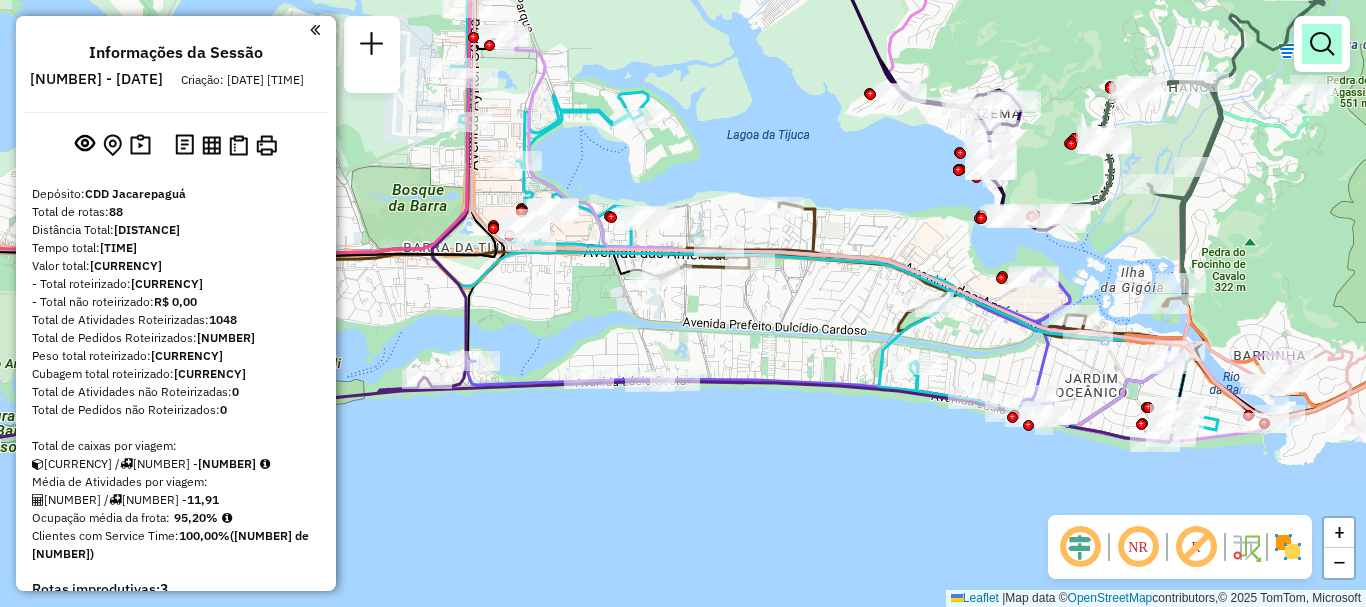 click at bounding box center [1322, 44] 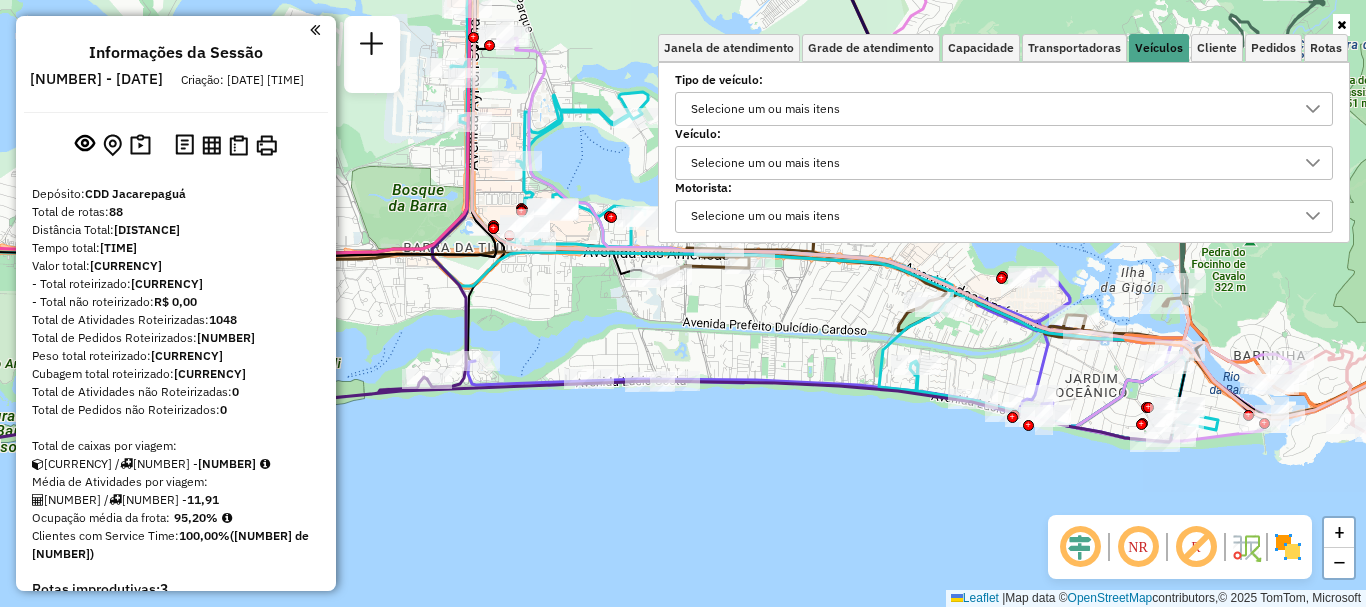 click on "Selecione um ou mais itens" at bounding box center [765, 163] 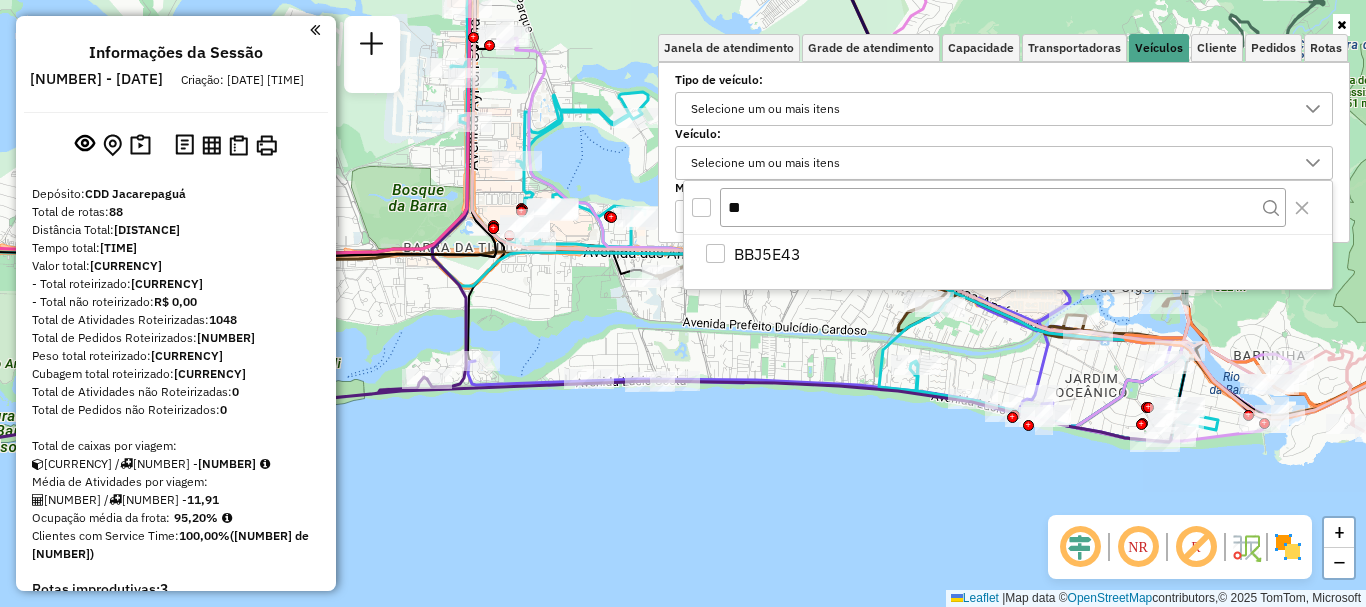 type on "*" 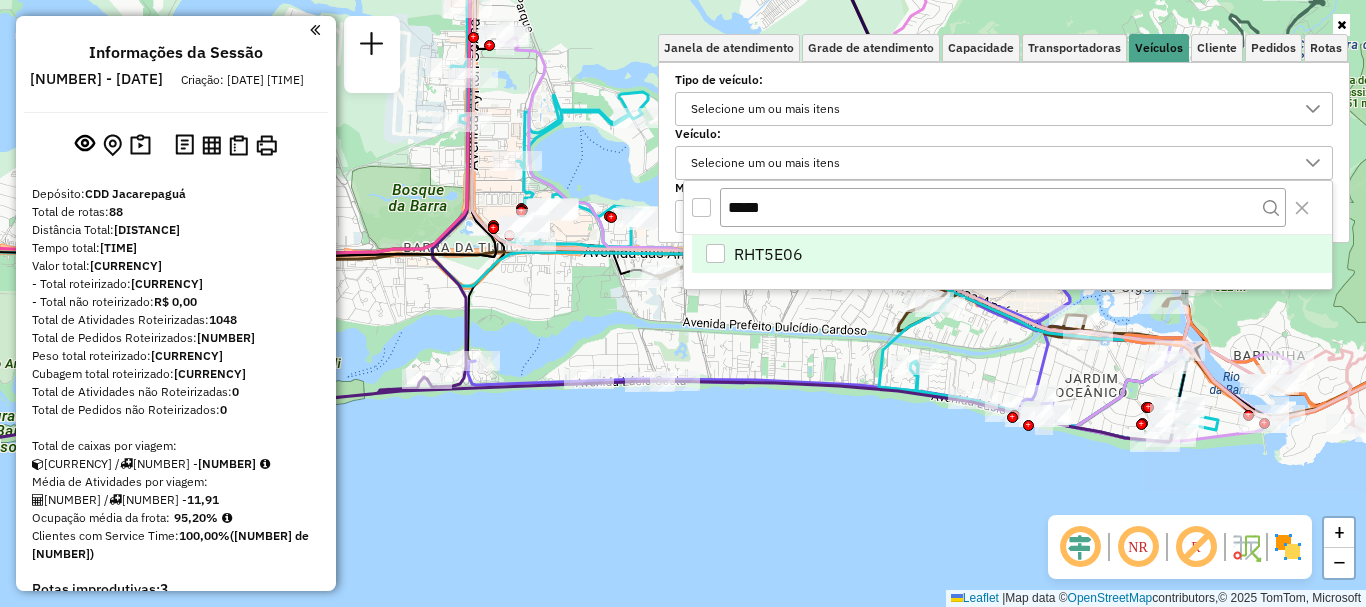 type on "*****" 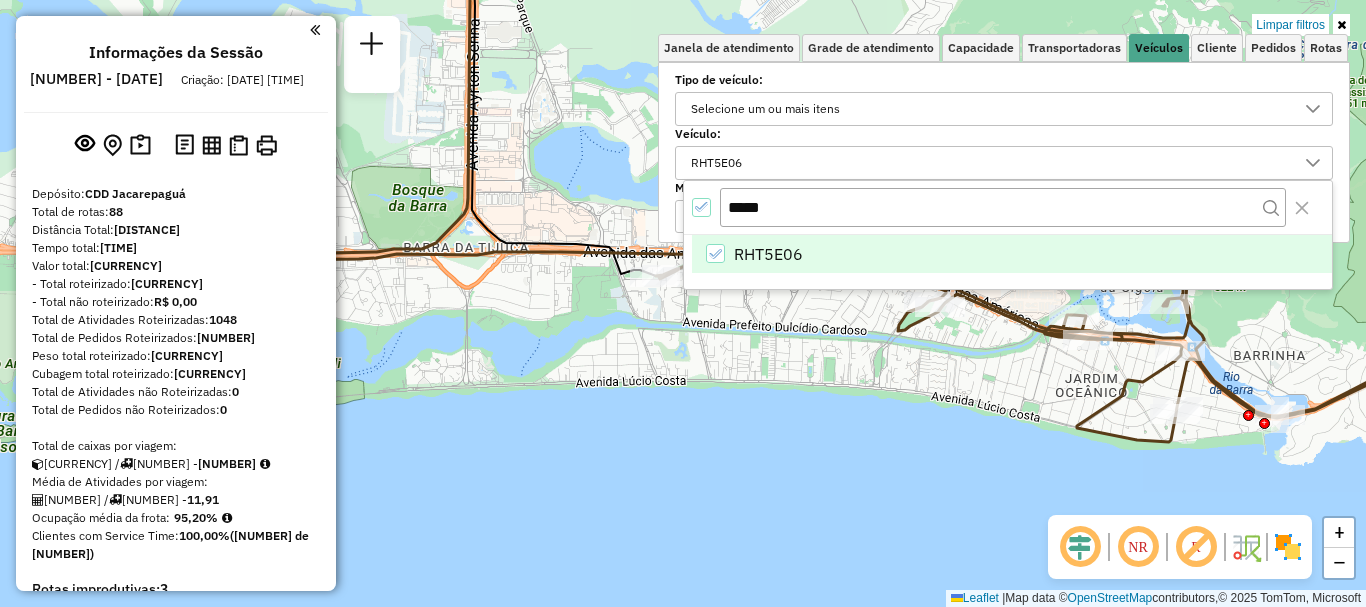 click on "Limpar filtros Janela de atendimento Grade de atendimento Capacidade Transportadoras Veículos Cliente Pedidos  Rotas Selecione os dias de semana para filtrar as janelas de atendimento  Seg   Ter   Qua   Qui   Sex   Sáb   Dom  Informe o período da janela de atendimento: De: Até:  Filtrar exatamente a janela do cliente  Considerar janela de atendimento padrão  Selecione os dias de semana para filtrar as grades de atendimento  Seg   Ter   Qua   Qui   Sex   Sáb   Dom   Considerar clientes sem dia de atendimento cadastrado  Clientes fora do dia de atendimento selecionado Filtrar as atividades entre os valores definidos abaixo:  Peso mínimo:   Peso máximo:   Cubagem mínima:   Cubagem máxima:   De:   Até:  Filtrar as atividades entre o tempo de atendimento definido abaixo:  De:   Até:   Considerar capacidade total dos clientes não roteirizados Transportadora: Selecione um ou mais itens Tipo de veículo: Selecione um ou mais itens Veículo: RHT5E06 Motorista: Selecione um ou mais itens Nome: Rótulo: De:" 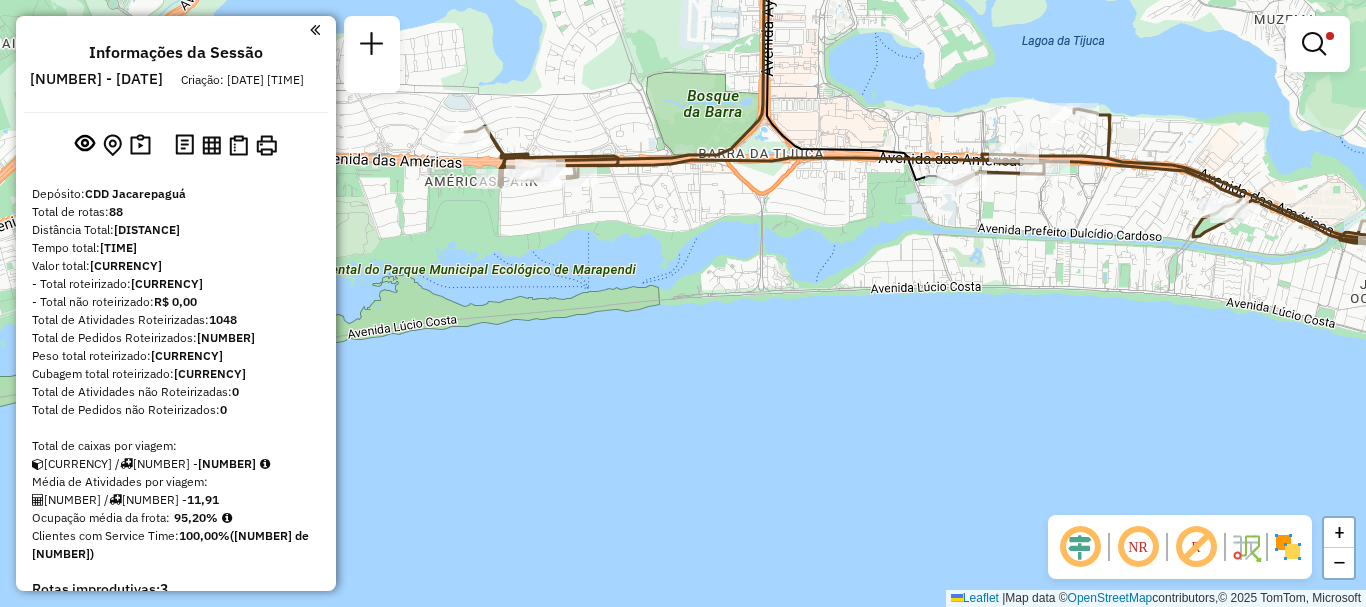 drag, startPoint x: 883, startPoint y: 399, endPoint x: 1173, endPoint y: 303, distance: 305.47668 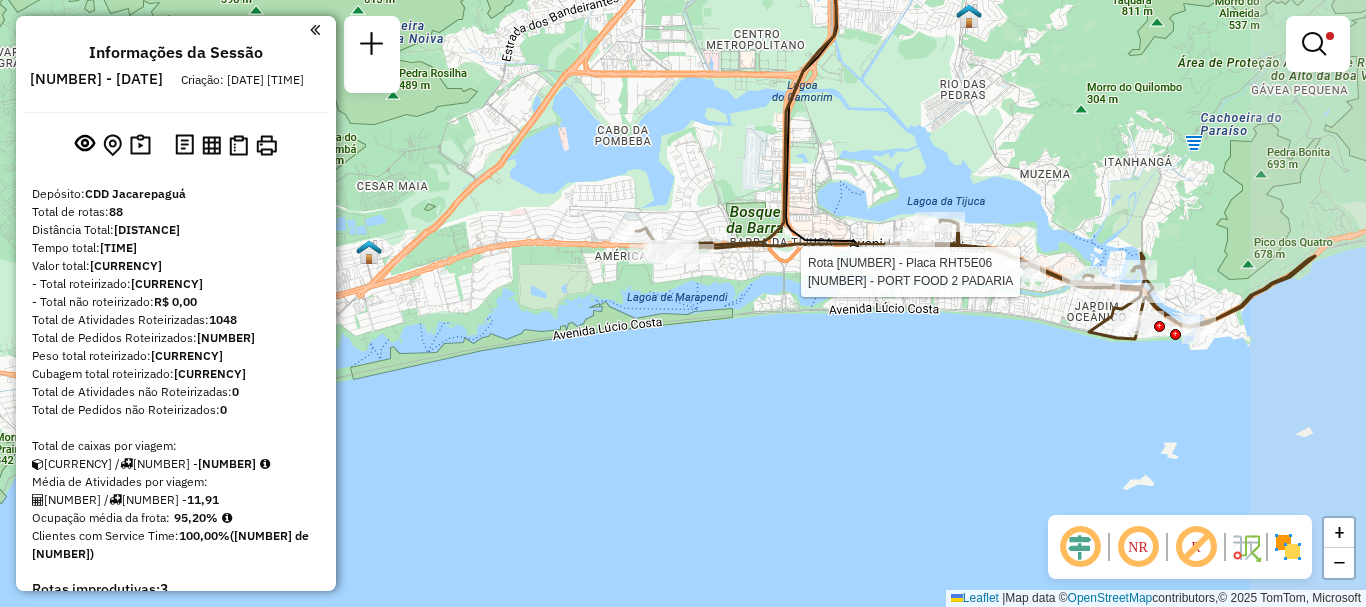drag, startPoint x: 1112, startPoint y: 322, endPoint x: 939, endPoint y: 335, distance: 173.48775 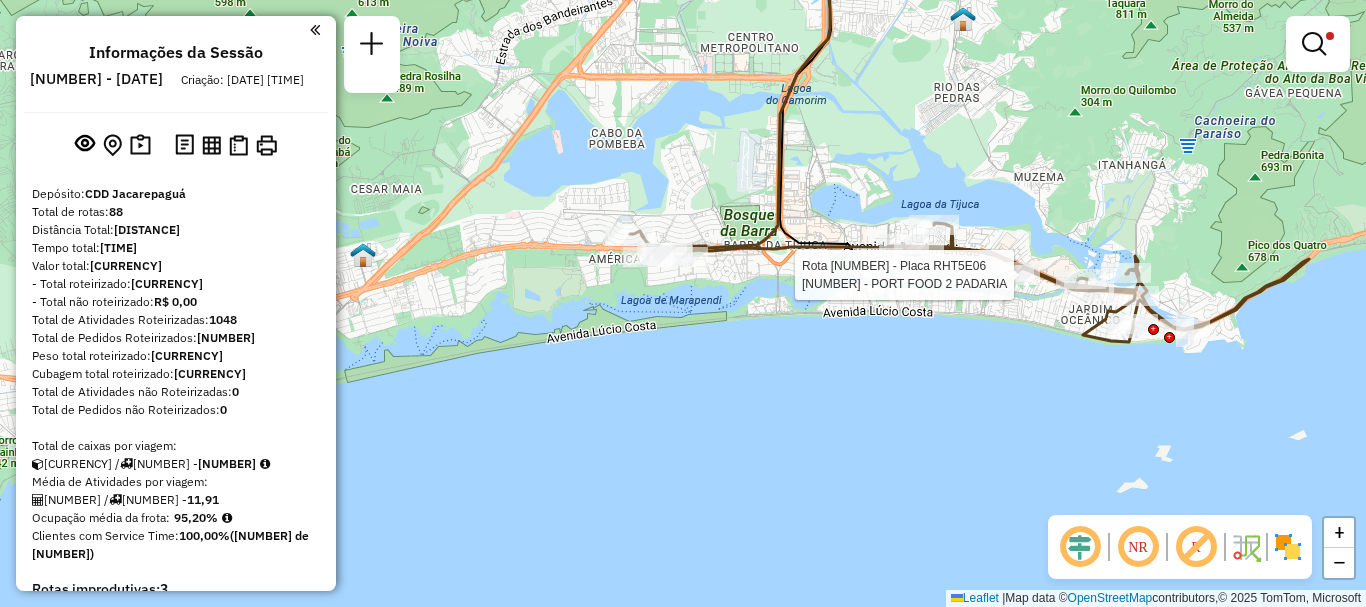 click on "Rota 25 - Placa RHT5E06  55032834 - PORT FOOD 2 PADARIA Limpar filtros Janela de atendimento Grade de atendimento Capacidade Transportadoras Veículos Cliente Pedidos  Rotas Selecione os dias de semana para filtrar as janelas de atendimento  Seg   Ter   Qua   Qui   Sex   Sáb   Dom  Informe o período da janela de atendimento: De: Até:  Filtrar exatamente a janela do cliente  Considerar janela de atendimento padrão  Selecione os dias de semana para filtrar as grades de atendimento  Seg   Ter   Qua   Qui   Sex   Sáb   Dom   Considerar clientes sem dia de atendimento cadastrado  Clientes fora do dia de atendimento selecionado Filtrar as atividades entre os valores definidos abaixo:  Peso mínimo:   Peso máximo:   Cubagem mínima:   Cubagem máxima:   De:   Até:  Filtrar as atividades entre o tempo de atendimento definido abaixo:  De:   Até:   Considerar capacidade total dos clientes não roteirizados Transportadora: Selecione um ou mais itens Tipo de veículo: Selecione um ou mais itens Veículo: RHT5E06" 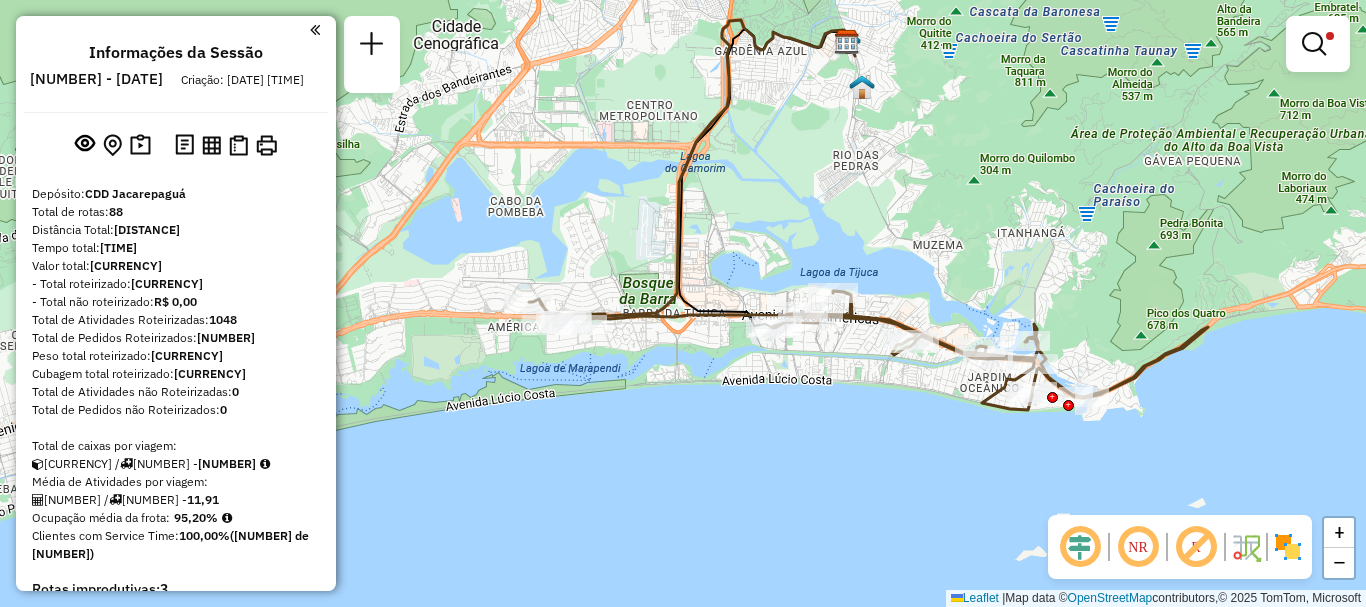 drag, startPoint x: 975, startPoint y: 323, endPoint x: 874, endPoint y: 391, distance: 121.75796 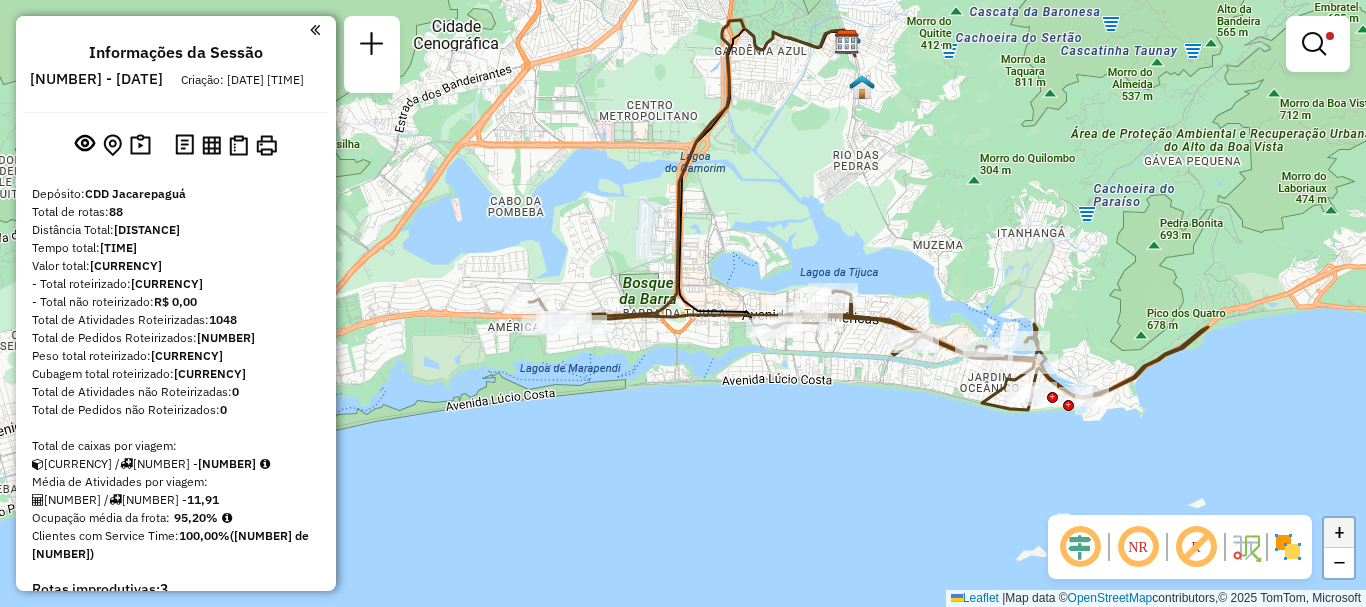 click on "+" 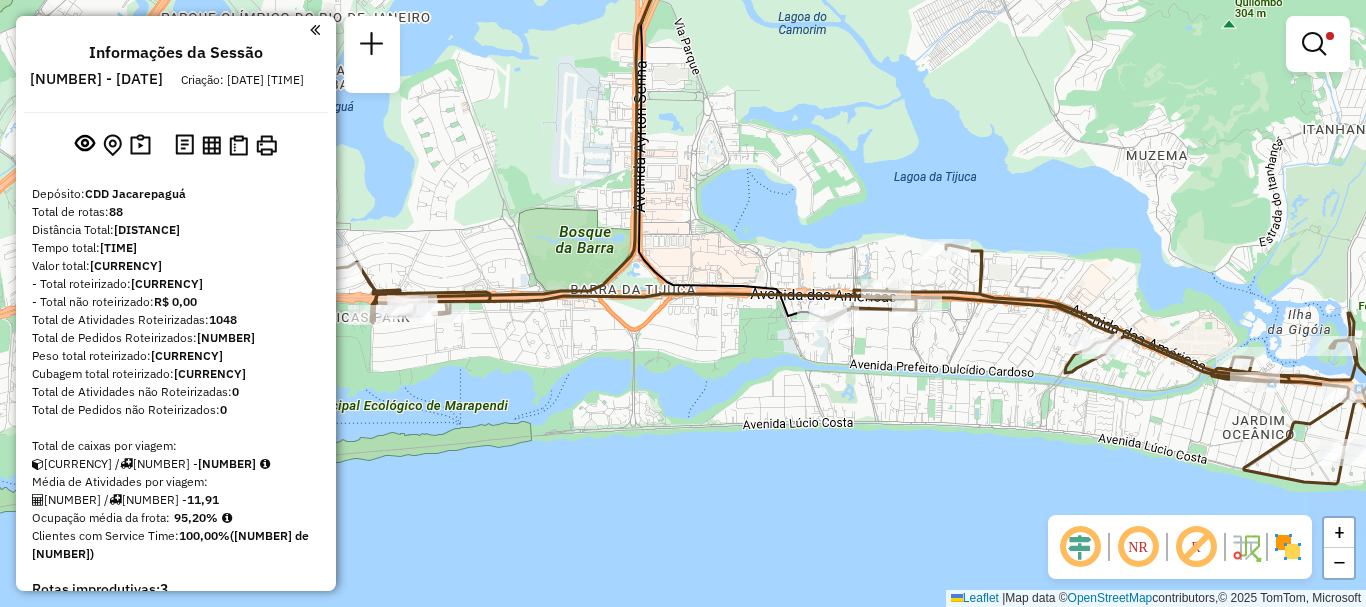 drag, startPoint x: 971, startPoint y: 458, endPoint x: 934, endPoint y: 426, distance: 48.9183 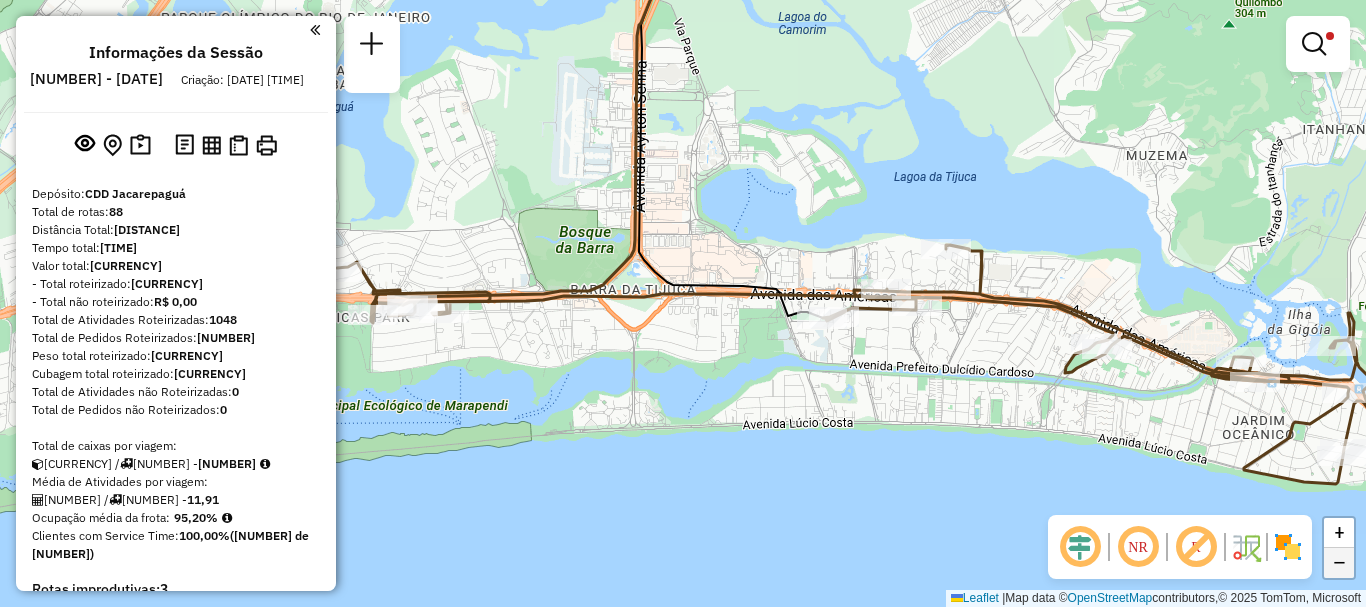 click on "−" 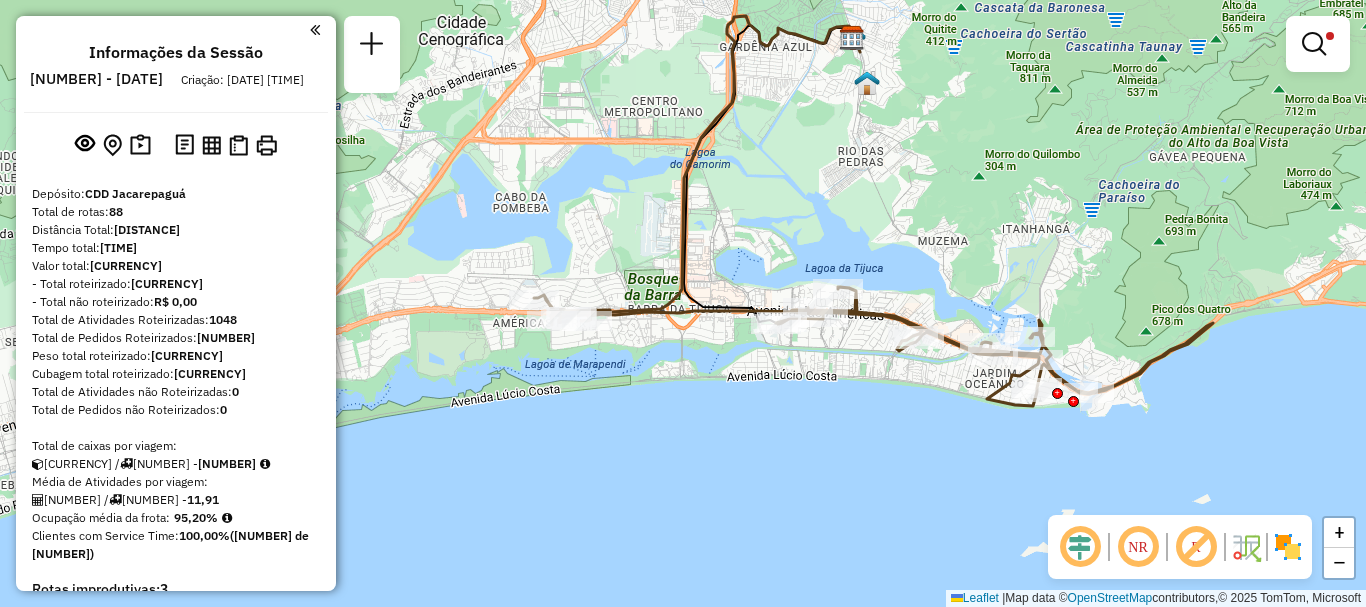 drag, startPoint x: 1055, startPoint y: 460, endPoint x: 1075, endPoint y: 469, distance: 21.931713 